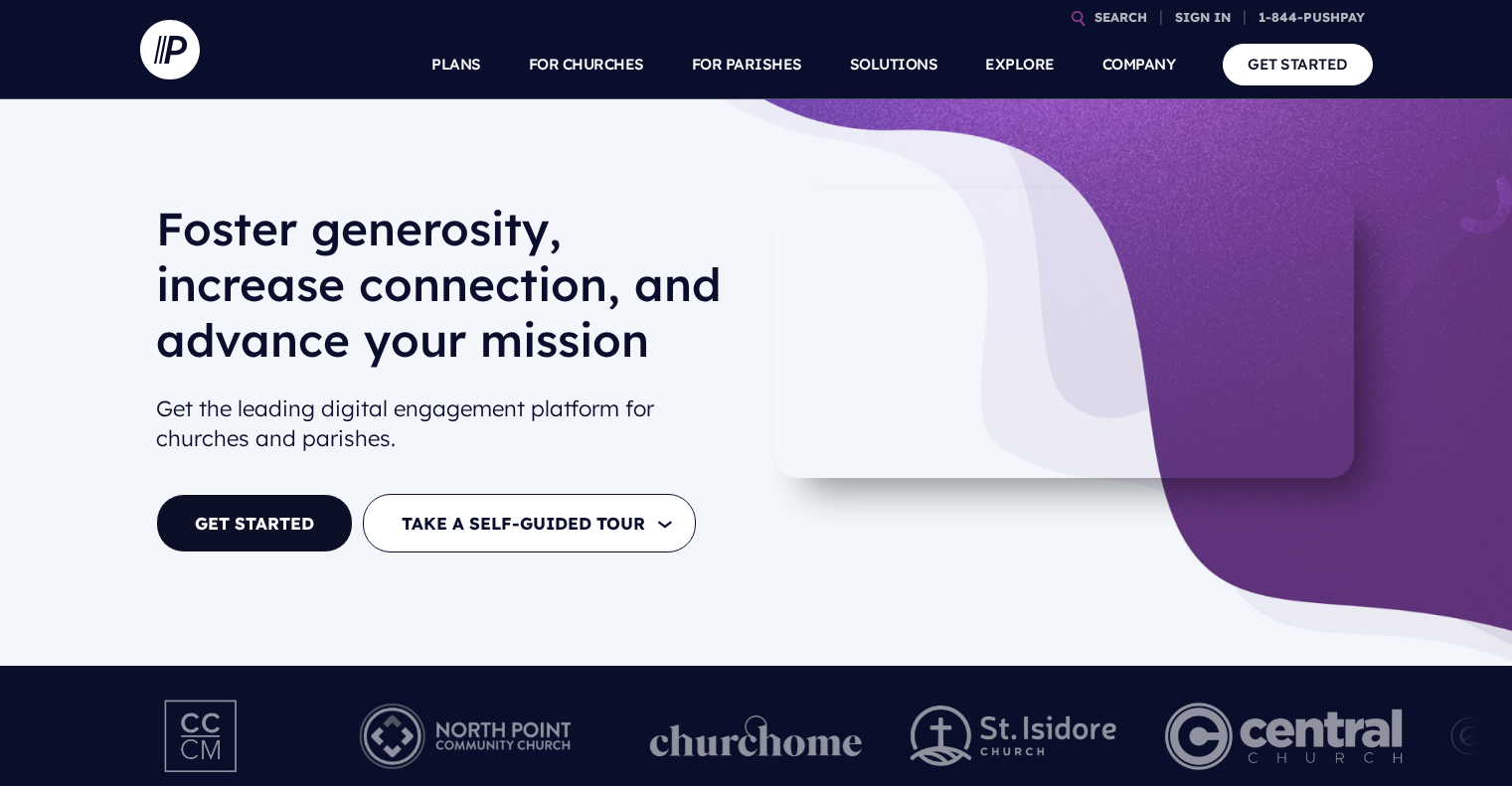 scroll, scrollTop: 0, scrollLeft: 0, axis: both 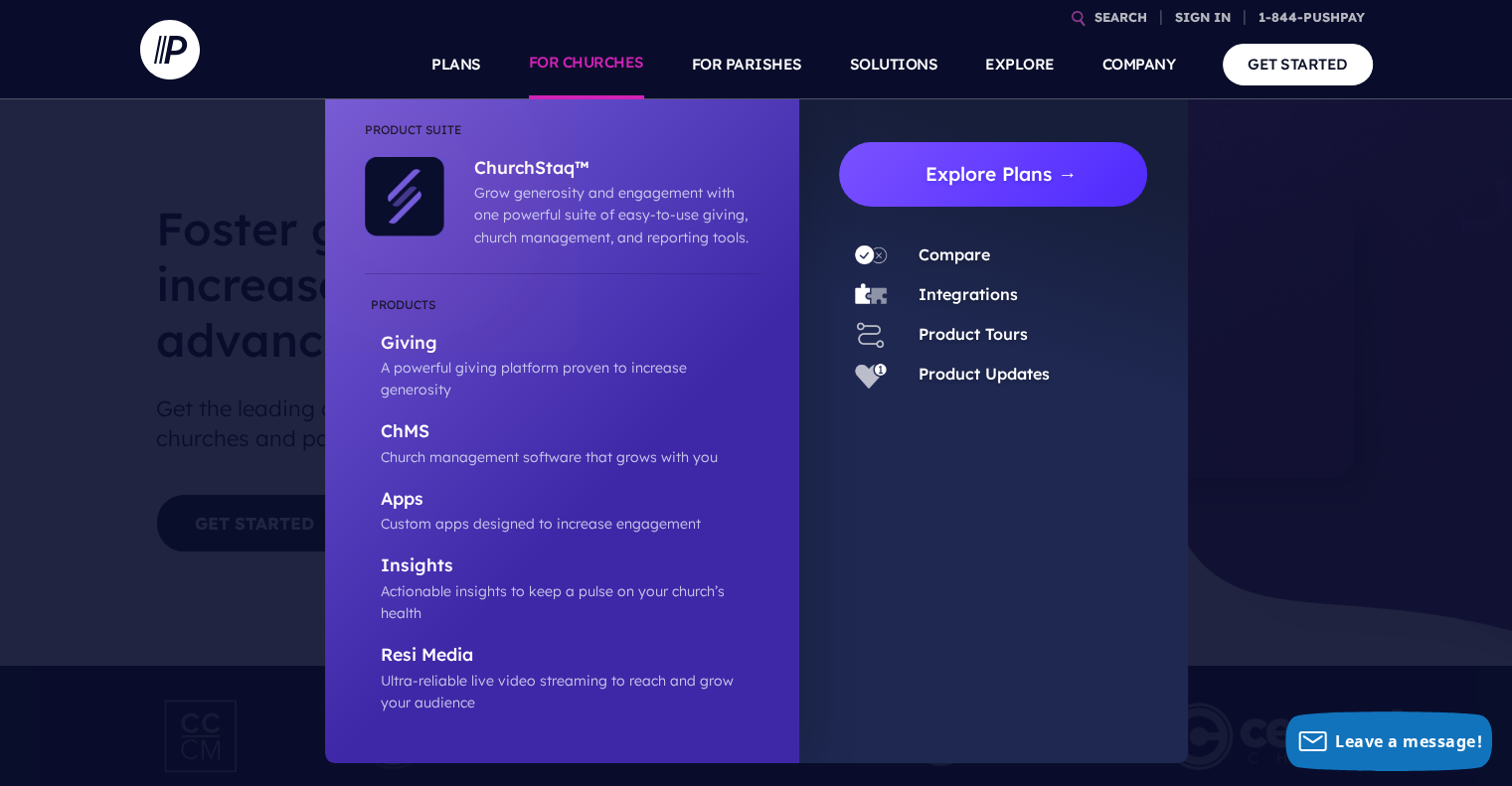 click on "Explore Plans →" at bounding box center [1001, 174] 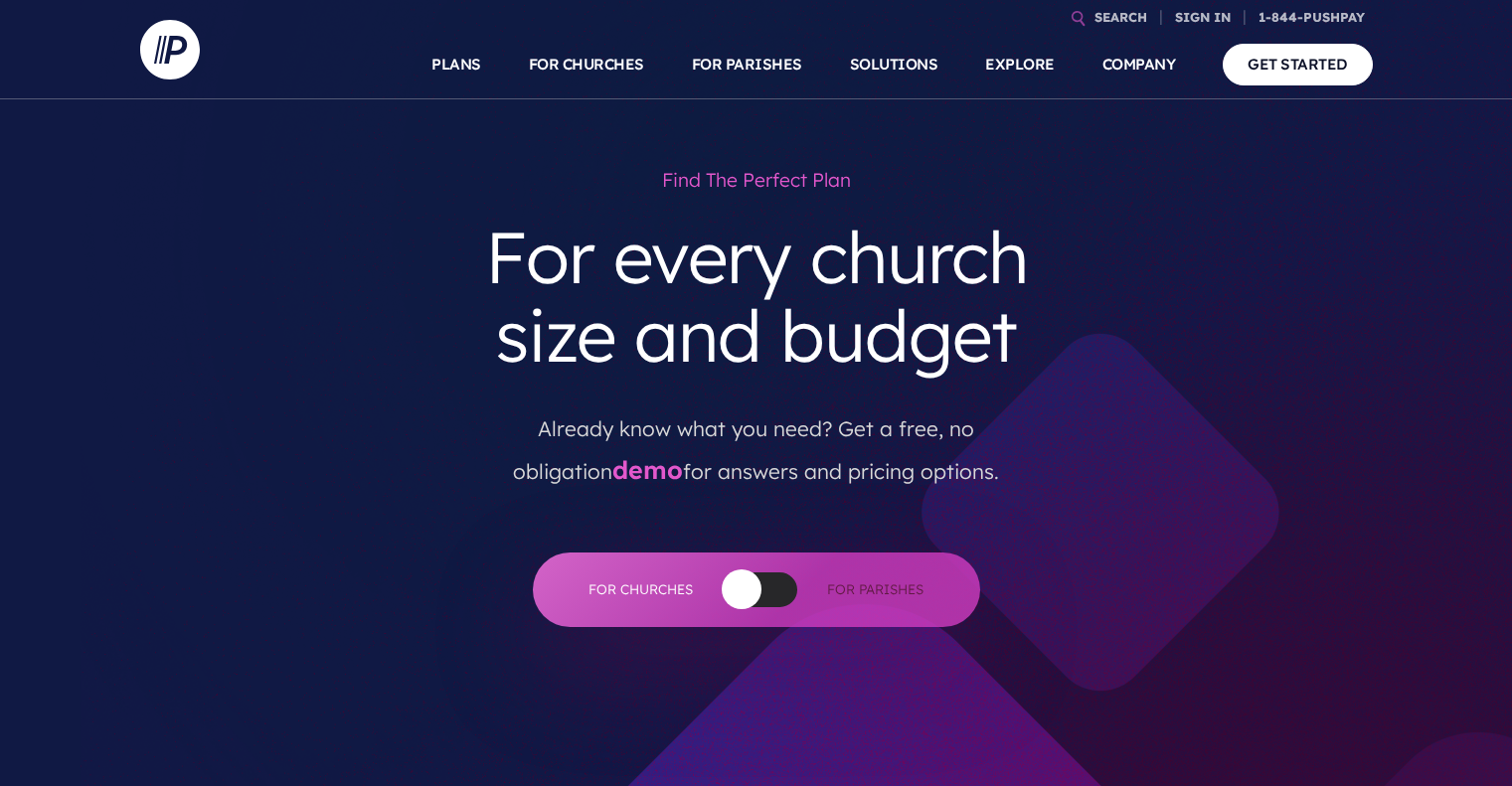 scroll, scrollTop: 0, scrollLeft: 0, axis: both 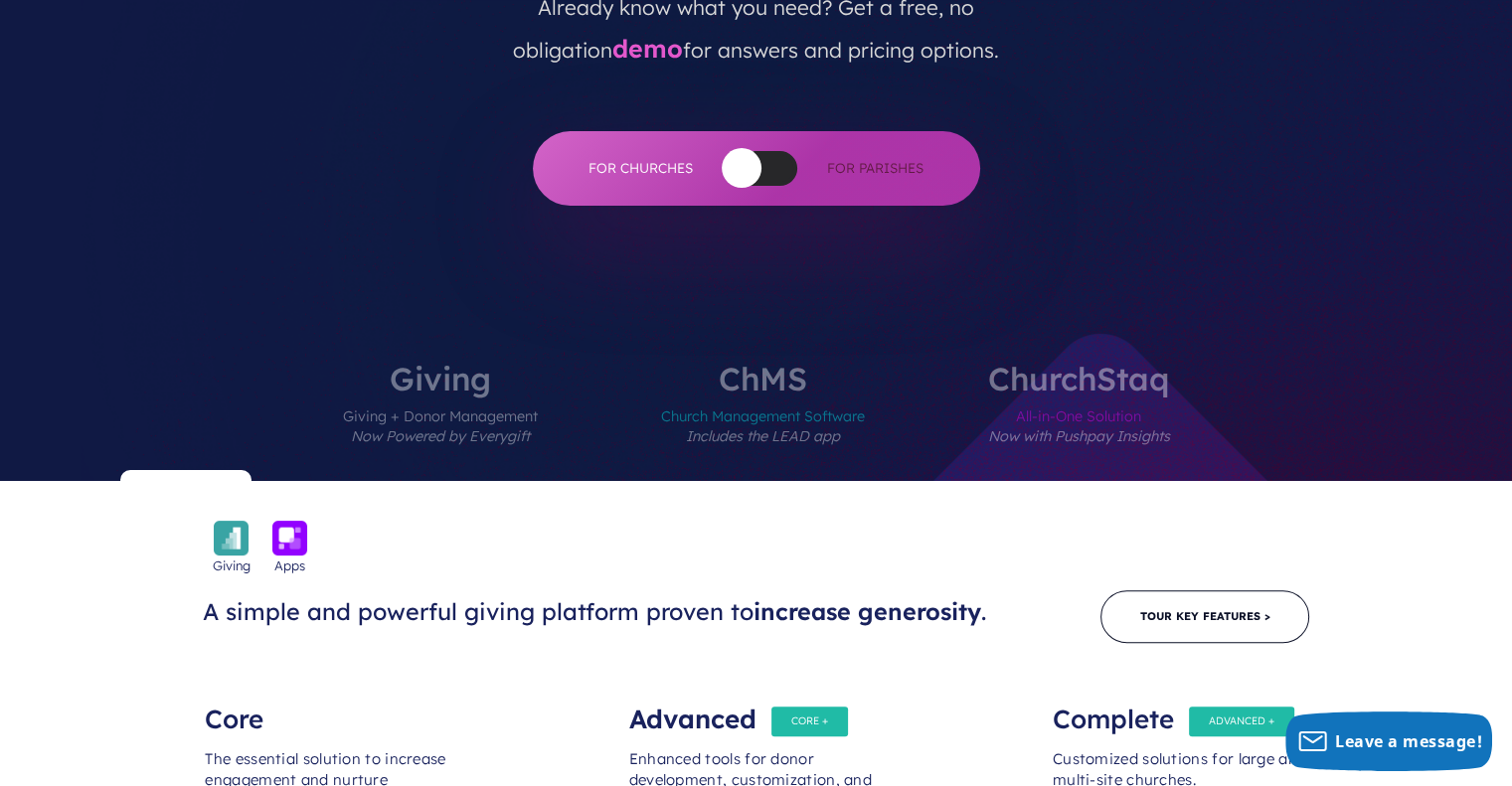 click at bounding box center (759, 168) 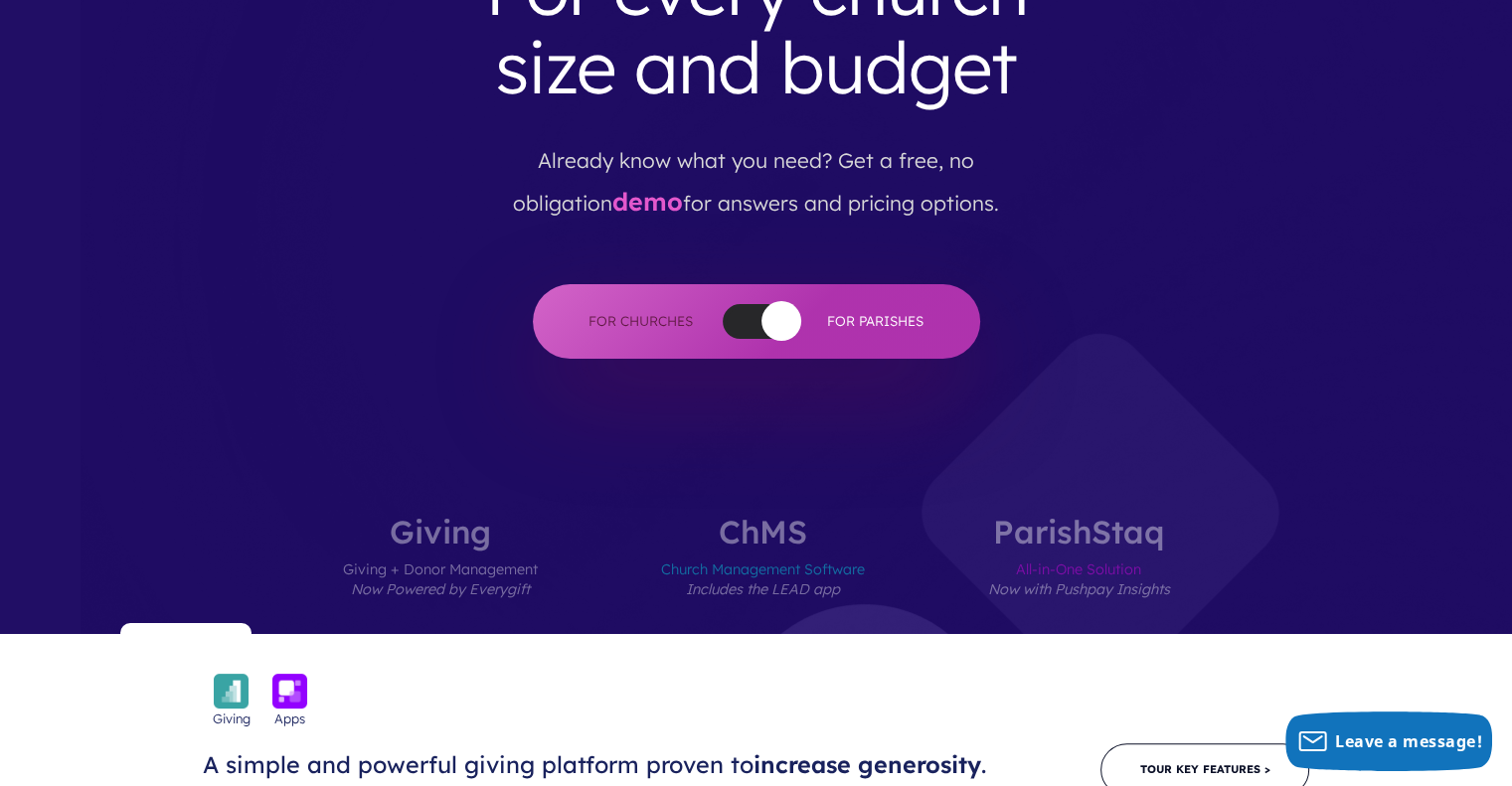 scroll, scrollTop: 225, scrollLeft: 0, axis: vertical 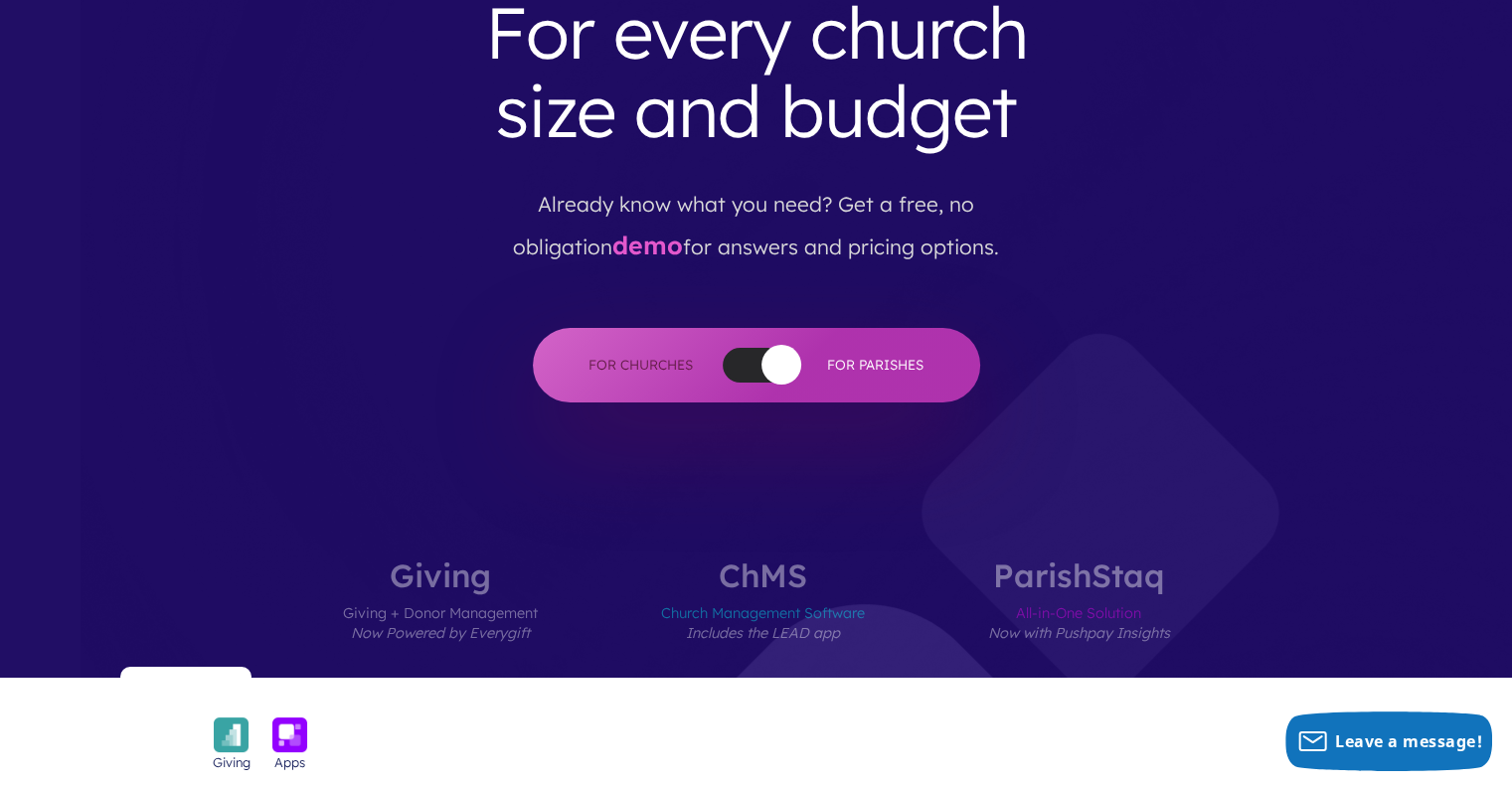 click at bounding box center [759, 365] 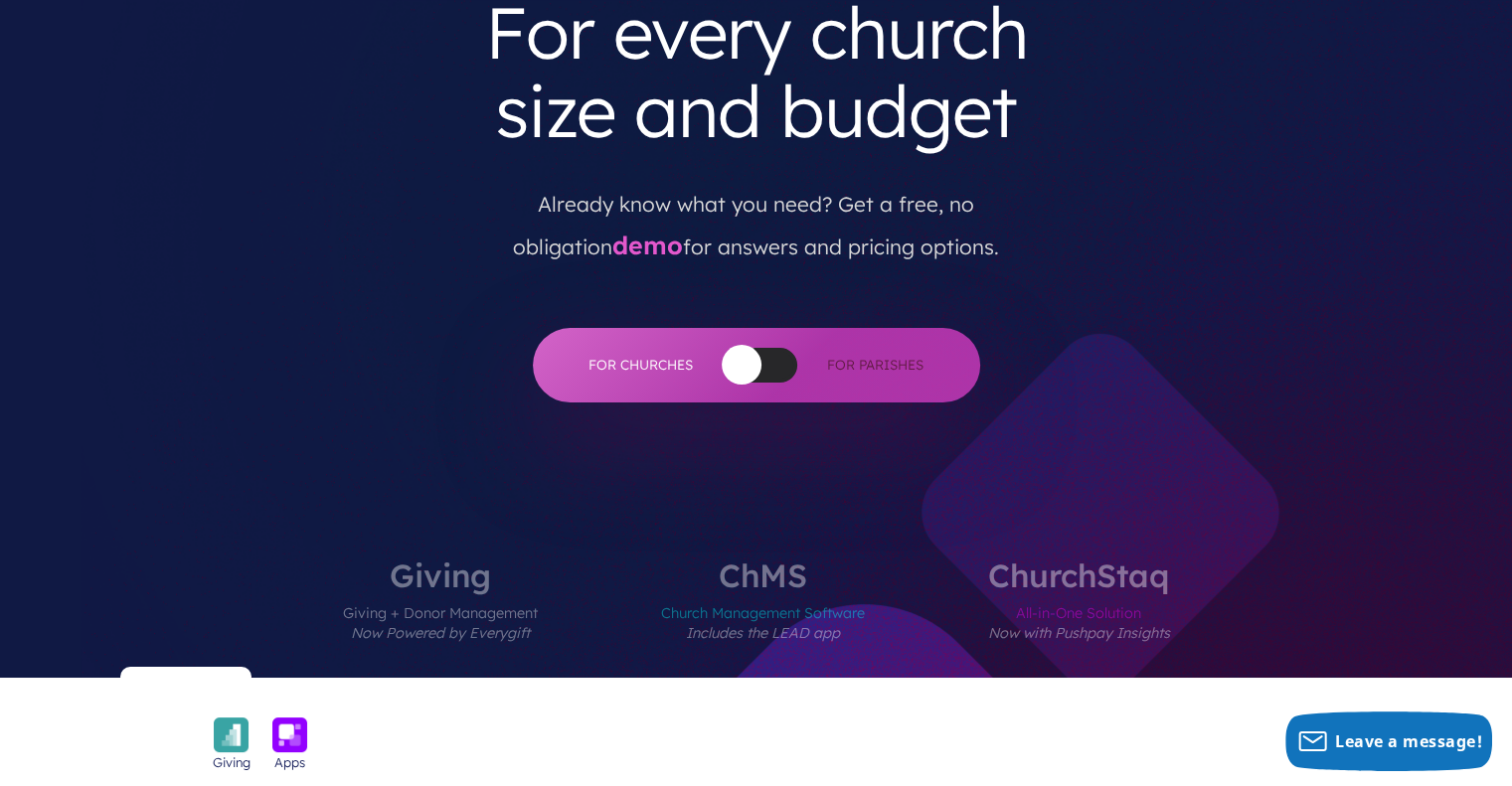 click at bounding box center [759, 365] 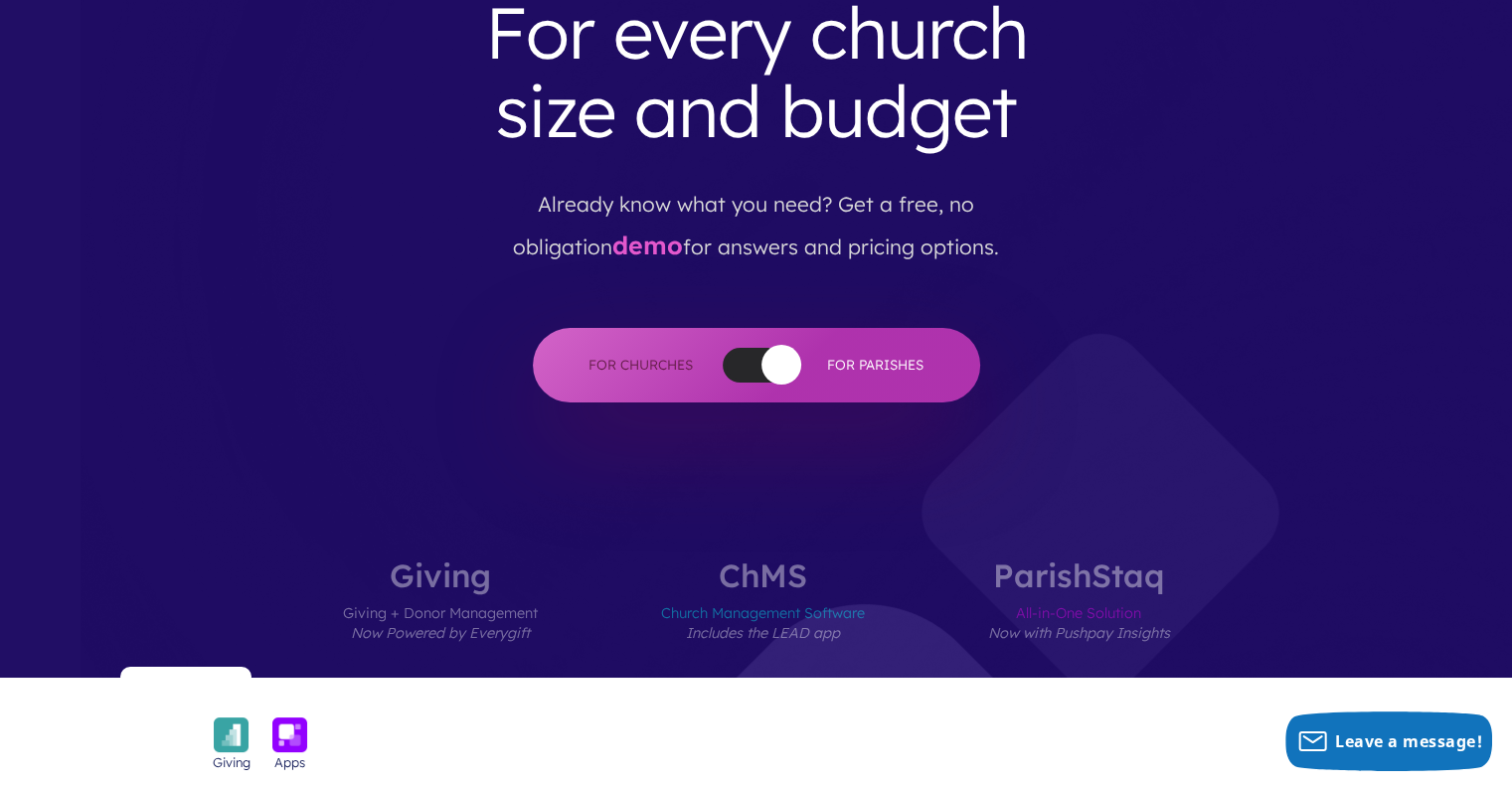 click at bounding box center (759, 365) 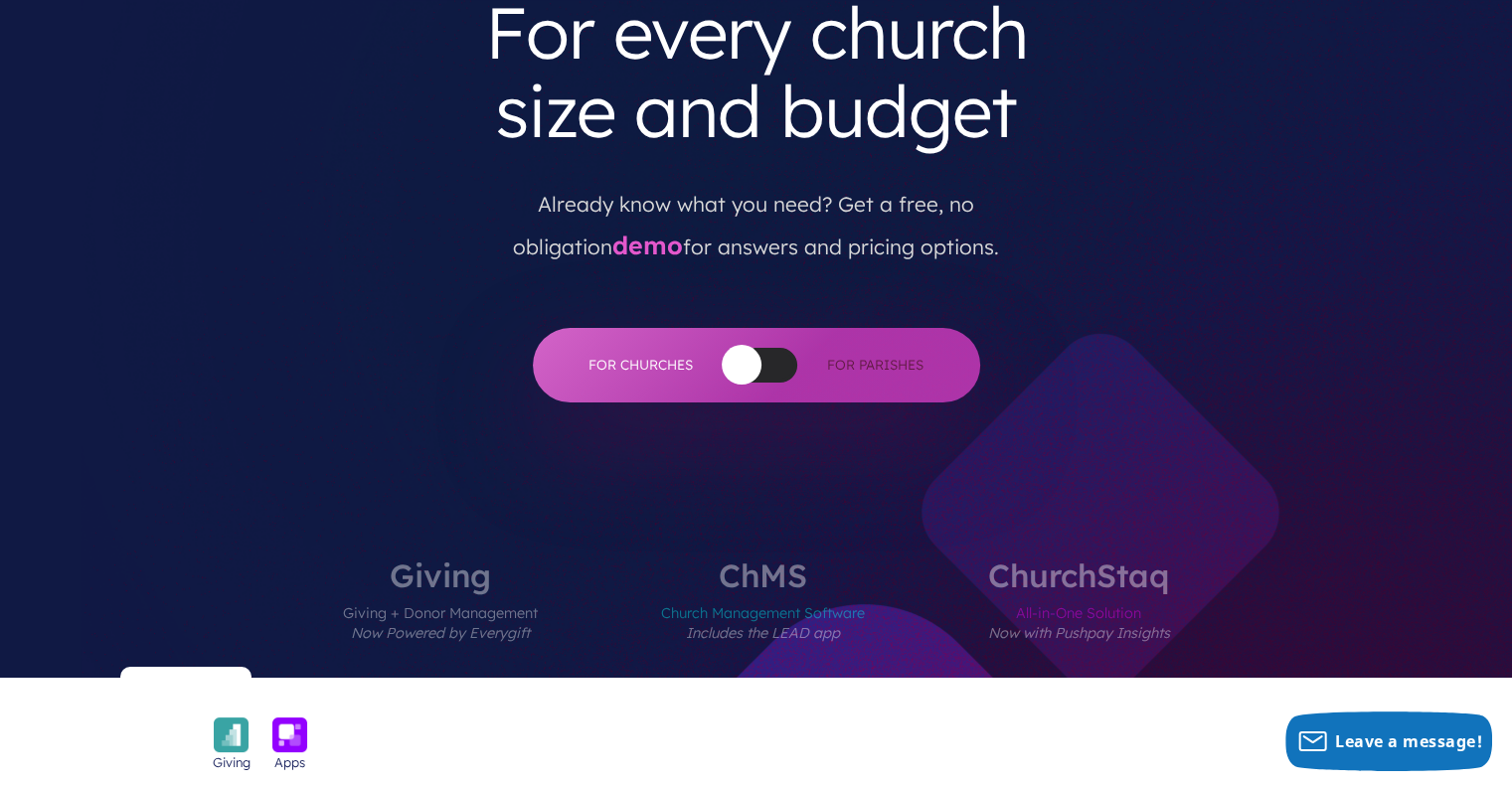 click at bounding box center [742, 365] 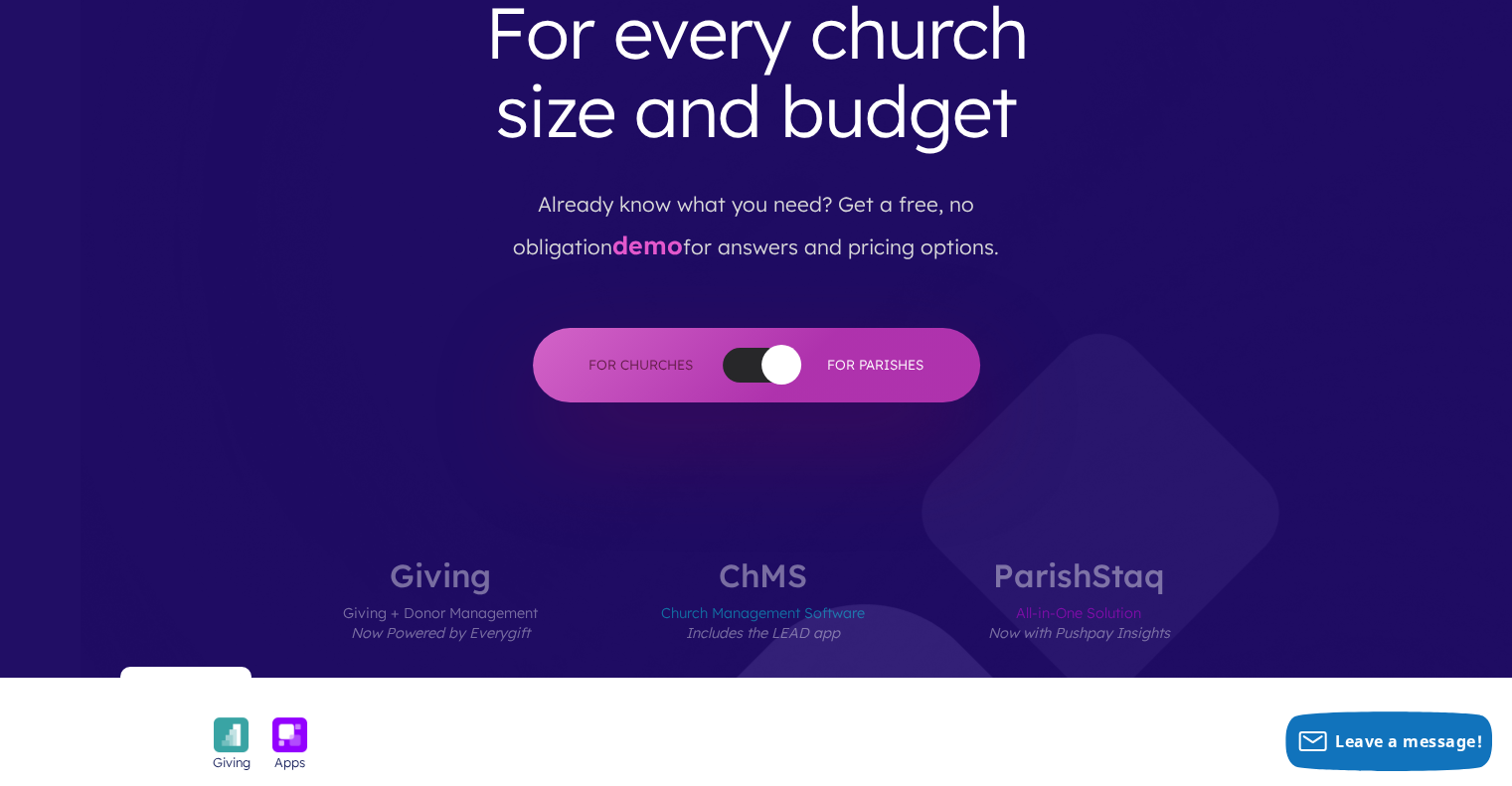 click at bounding box center [759, 365] 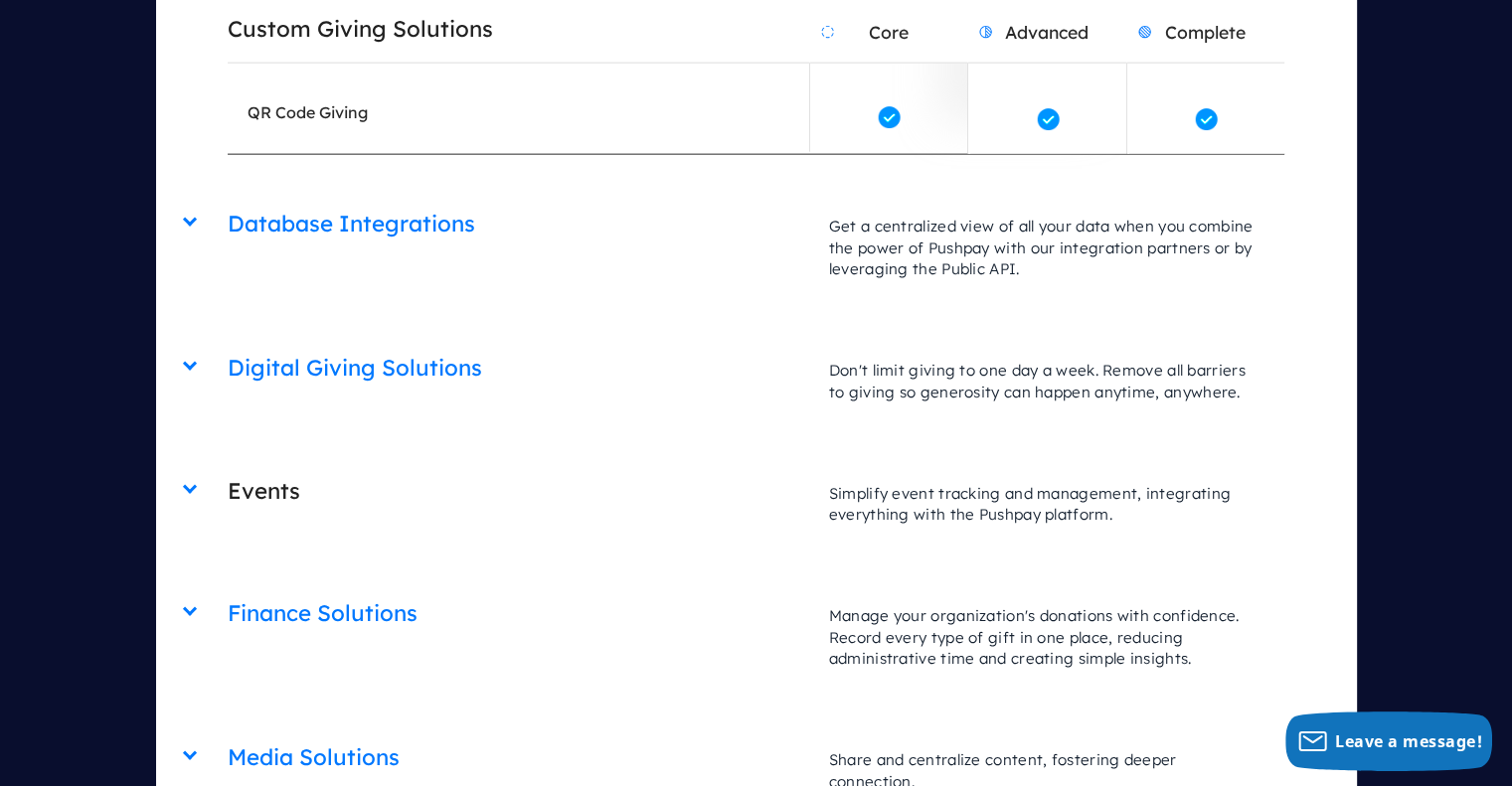 scroll, scrollTop: 4637, scrollLeft: 0, axis: vertical 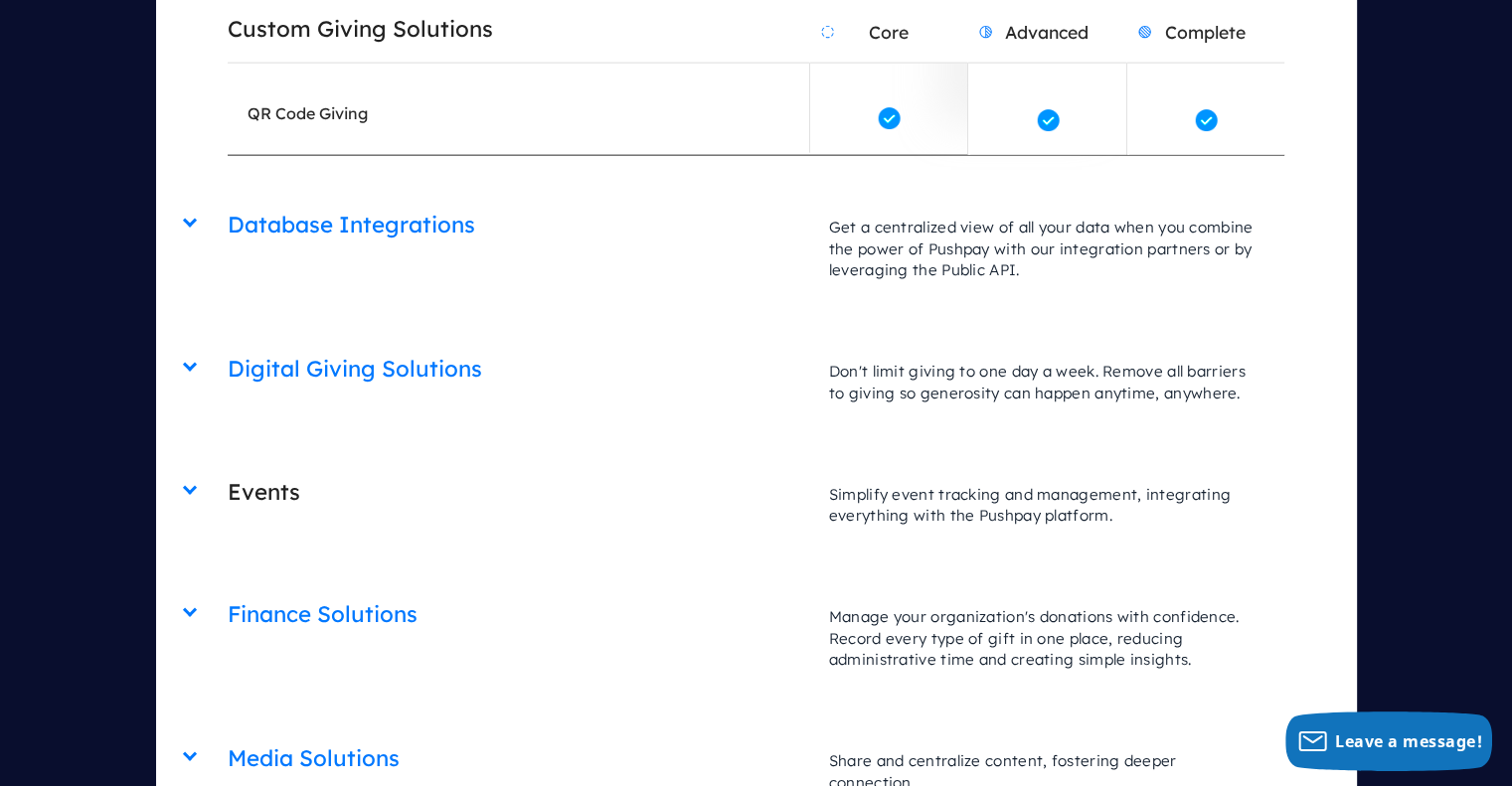 click on "Events" at bounding box center (518, 492) 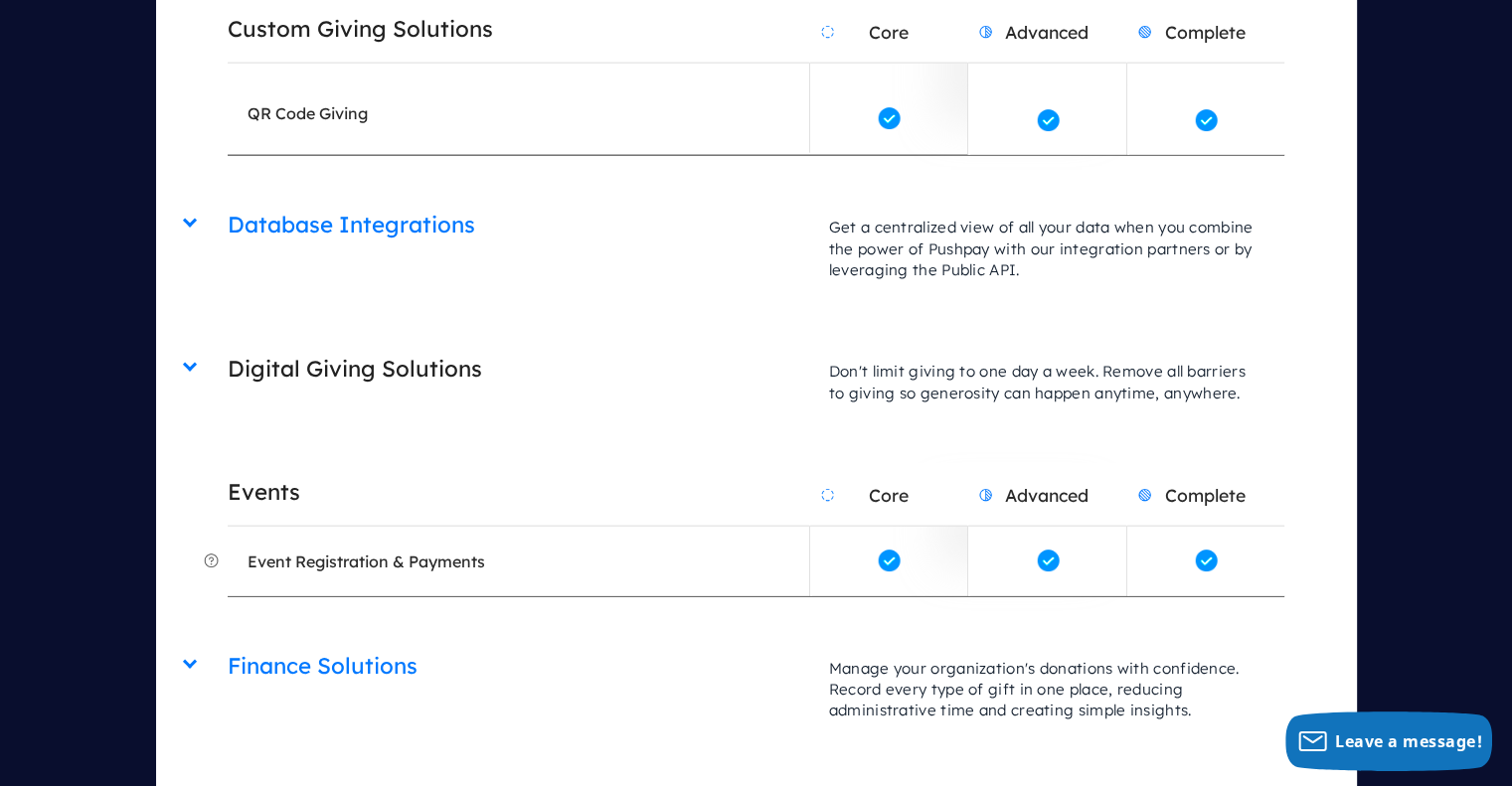 click on "Digital Giving Solutions" at bounding box center [518, 369] 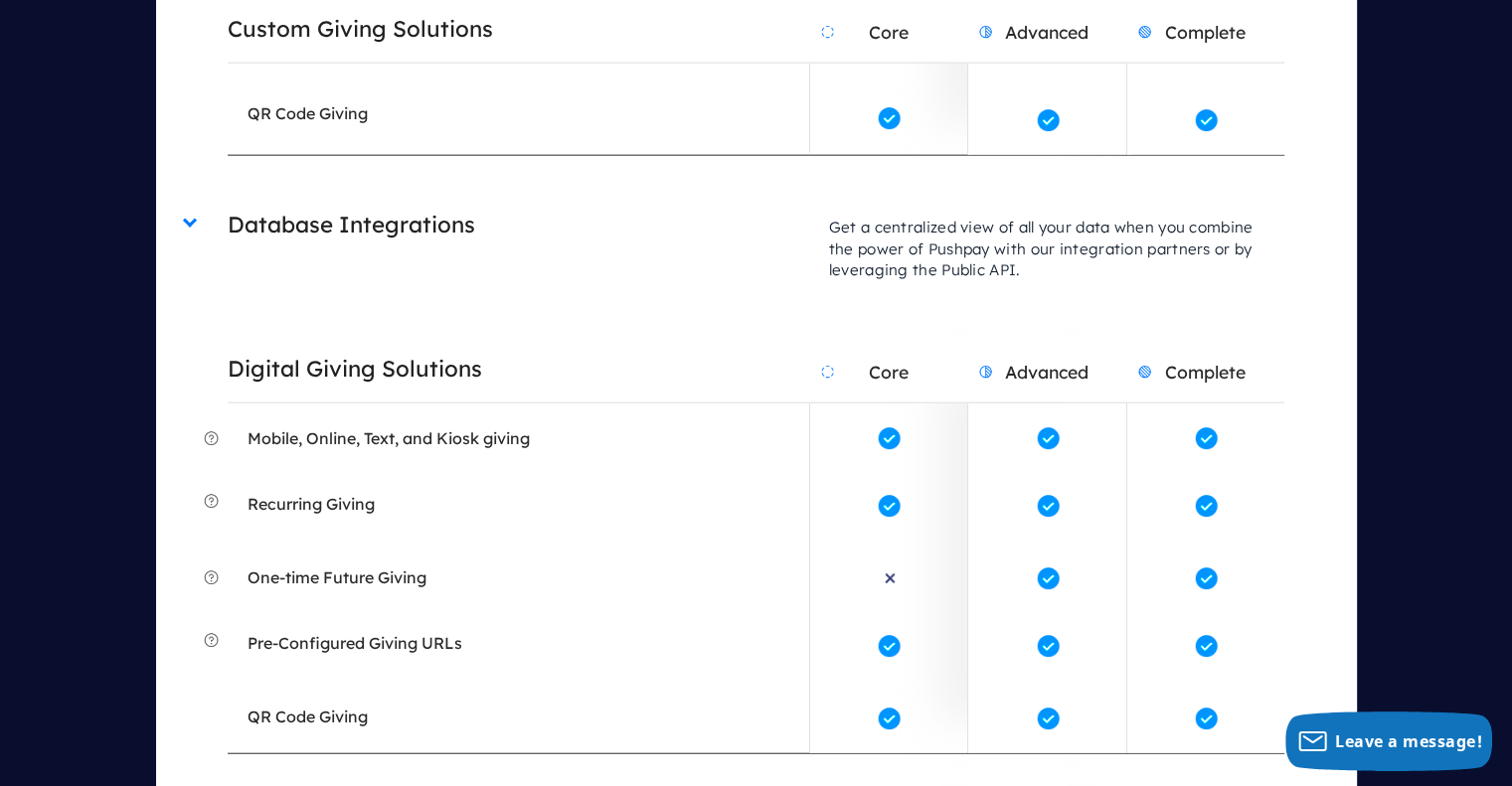 click on "Database Integrations" at bounding box center (518, 225) 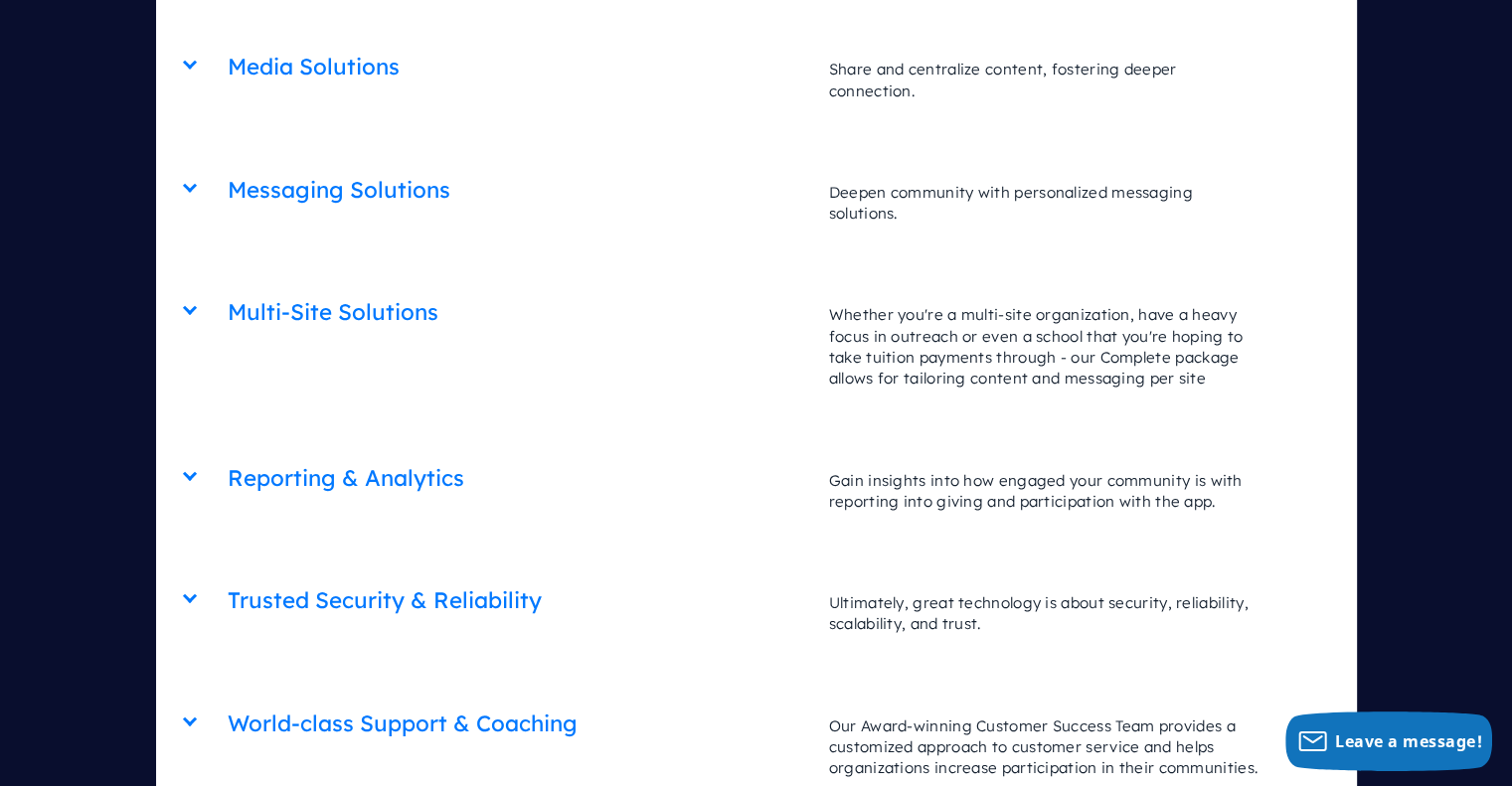 scroll, scrollTop: 5897, scrollLeft: 0, axis: vertical 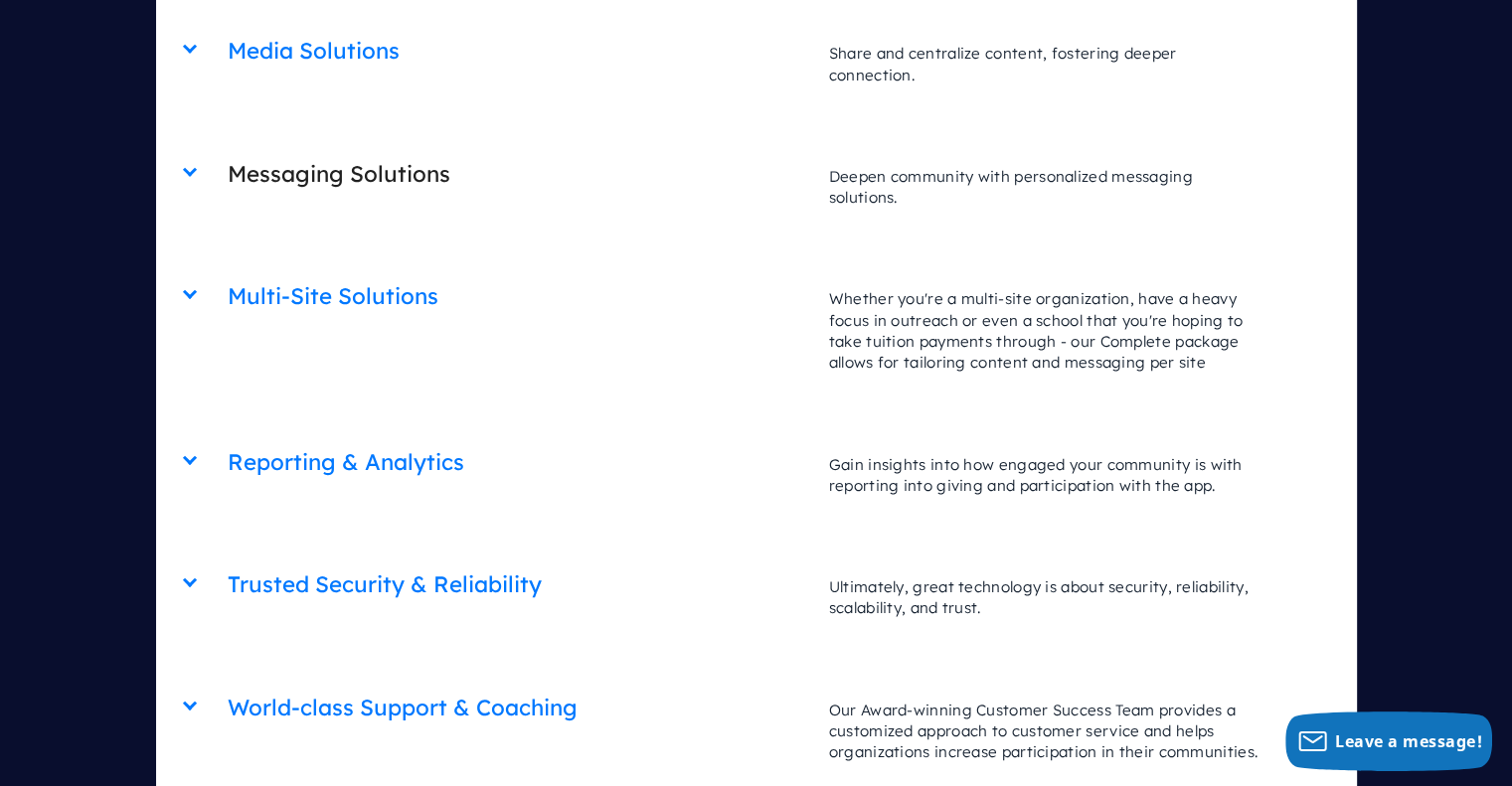 click on "Messaging Solutions
Core
Advanced
Complete
Deepen community with personalized messaging solutions." at bounding box center [756, 187] 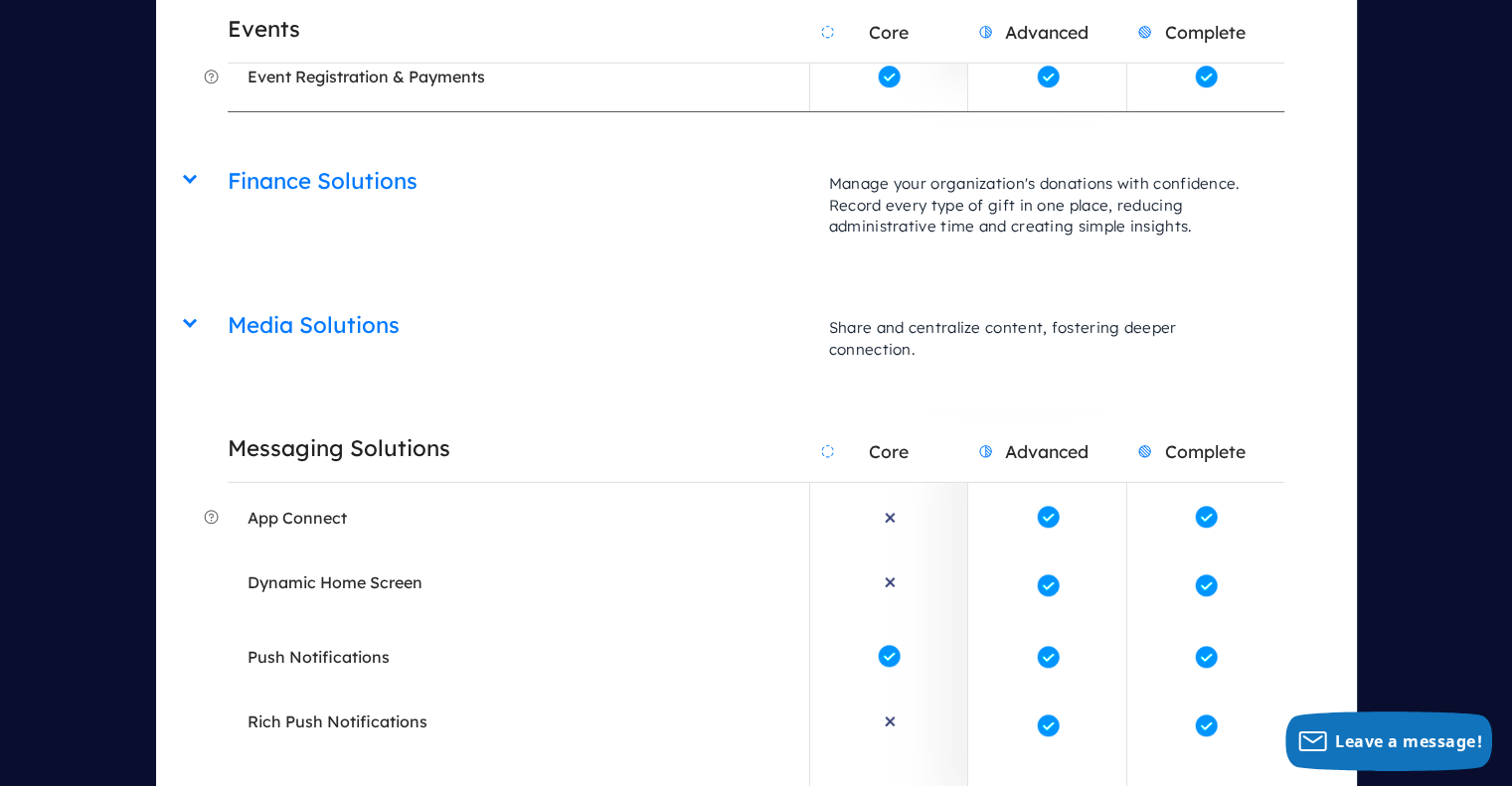 scroll, scrollTop: 5620, scrollLeft: 0, axis: vertical 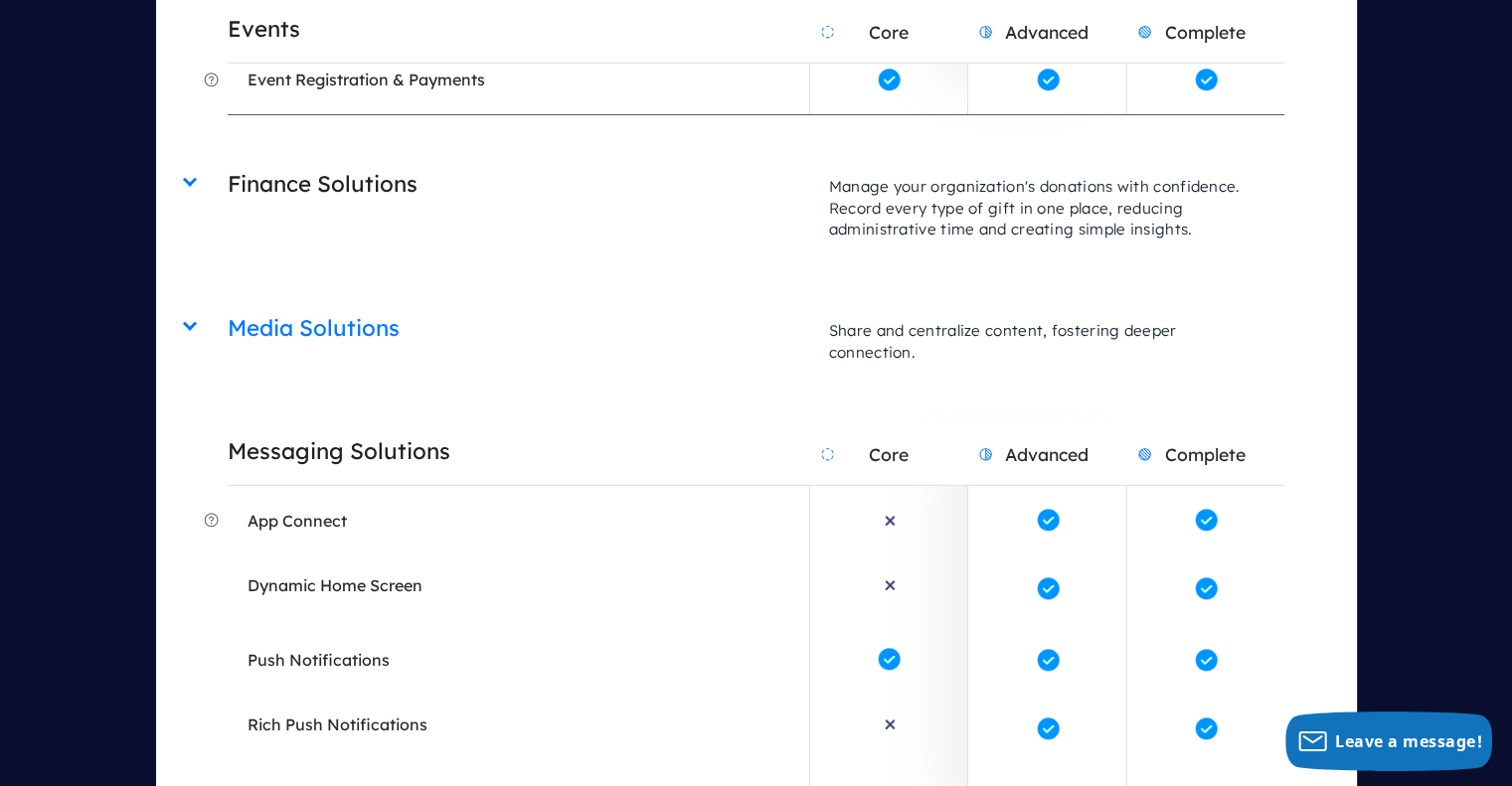 click on "Finance Solutions" at bounding box center (518, 184) 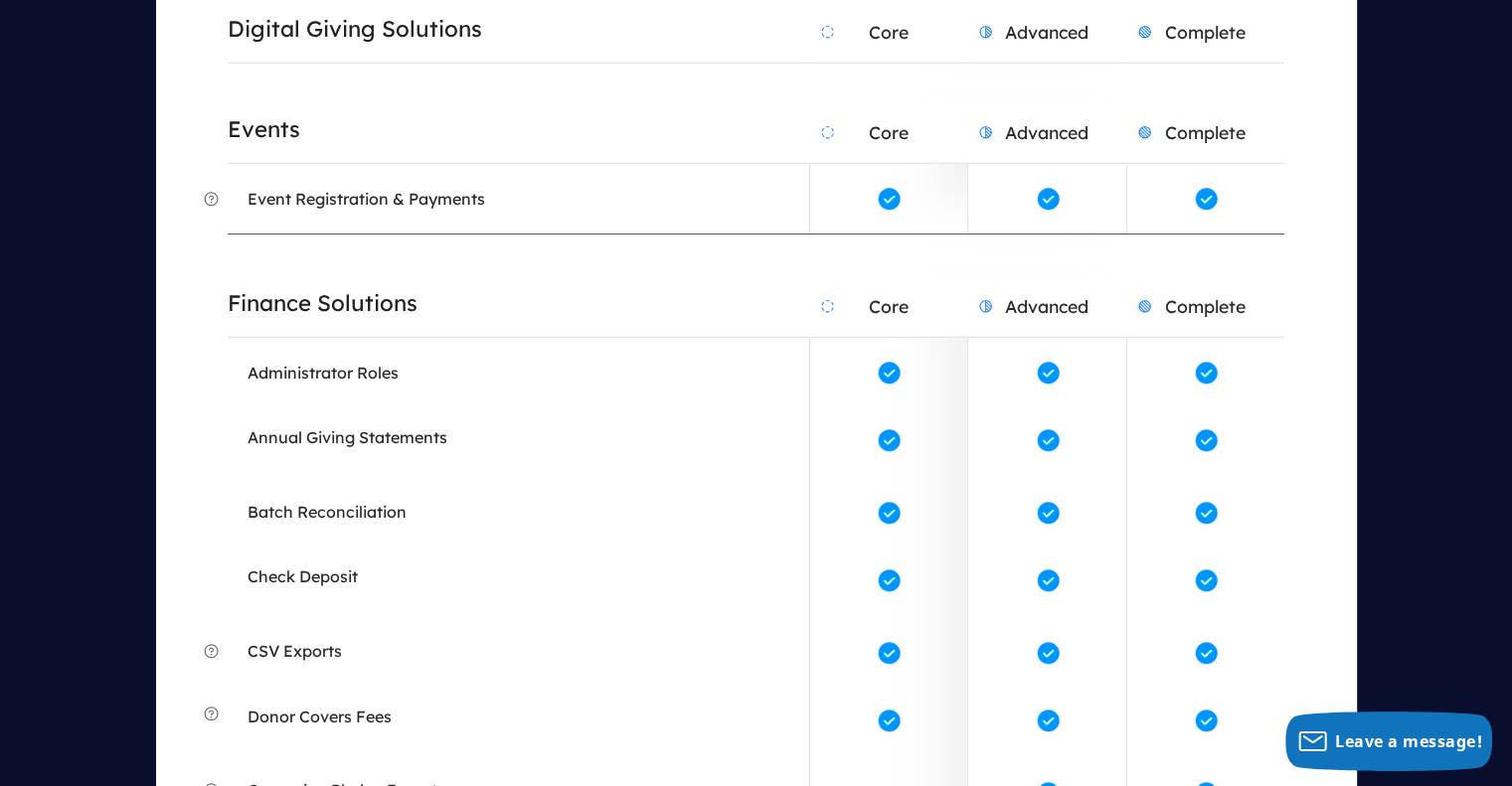 scroll, scrollTop: 5488, scrollLeft: 0, axis: vertical 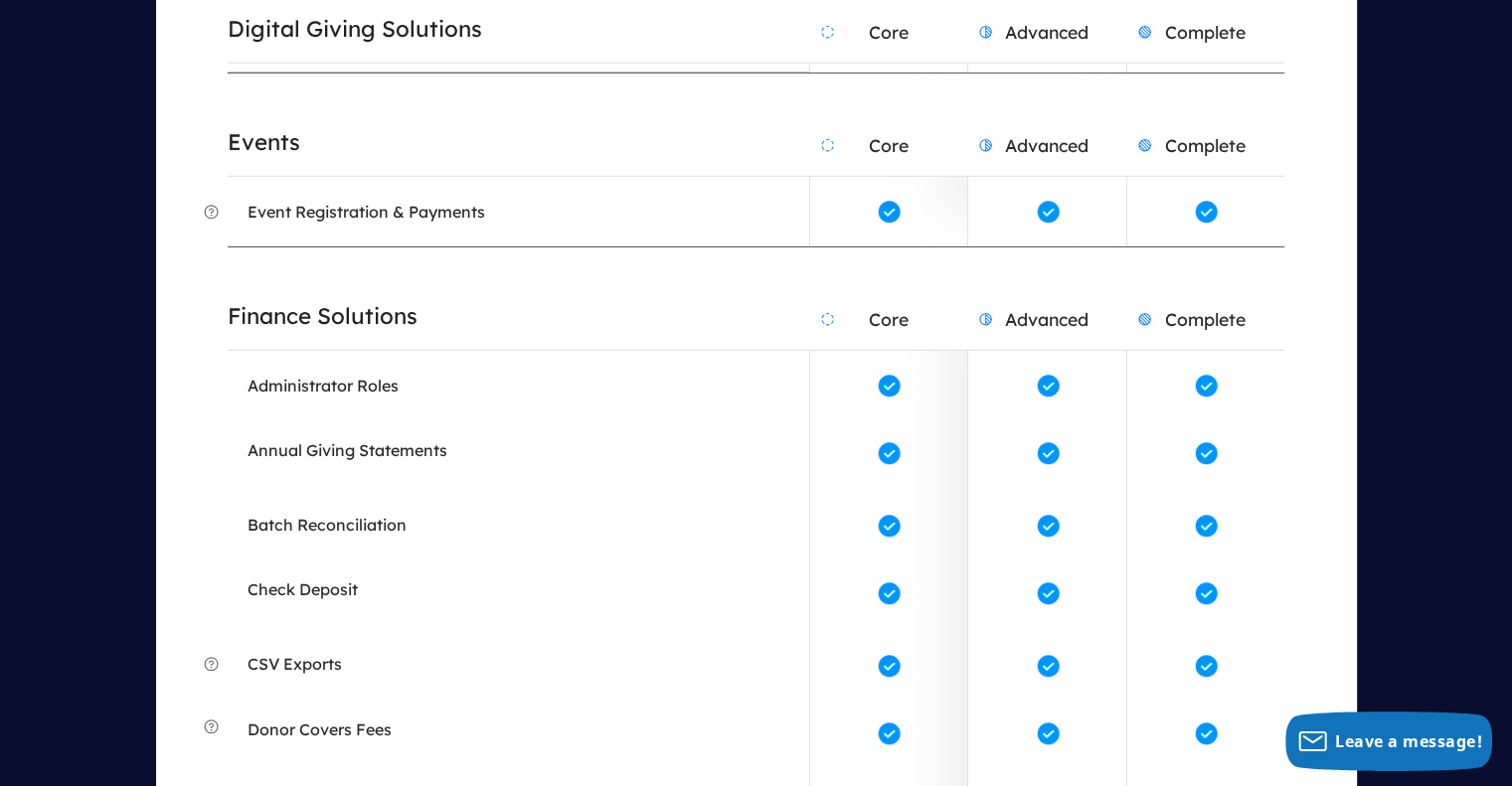 click on "Advanced" at bounding box center (1047, 145) 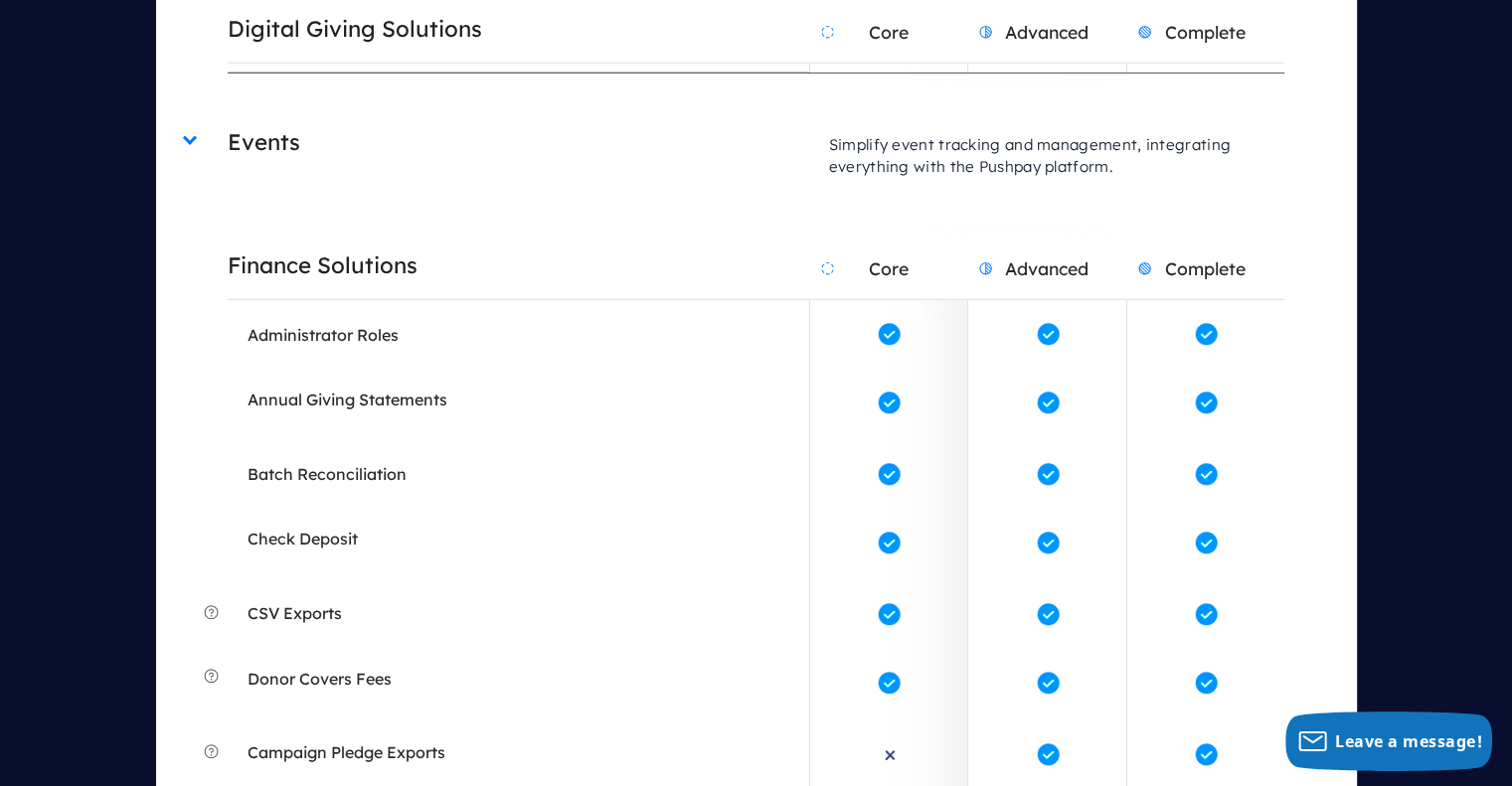 click on "Simplify event tracking and management, integrating everything with the Pushpay platform." at bounding box center (1047, 155) 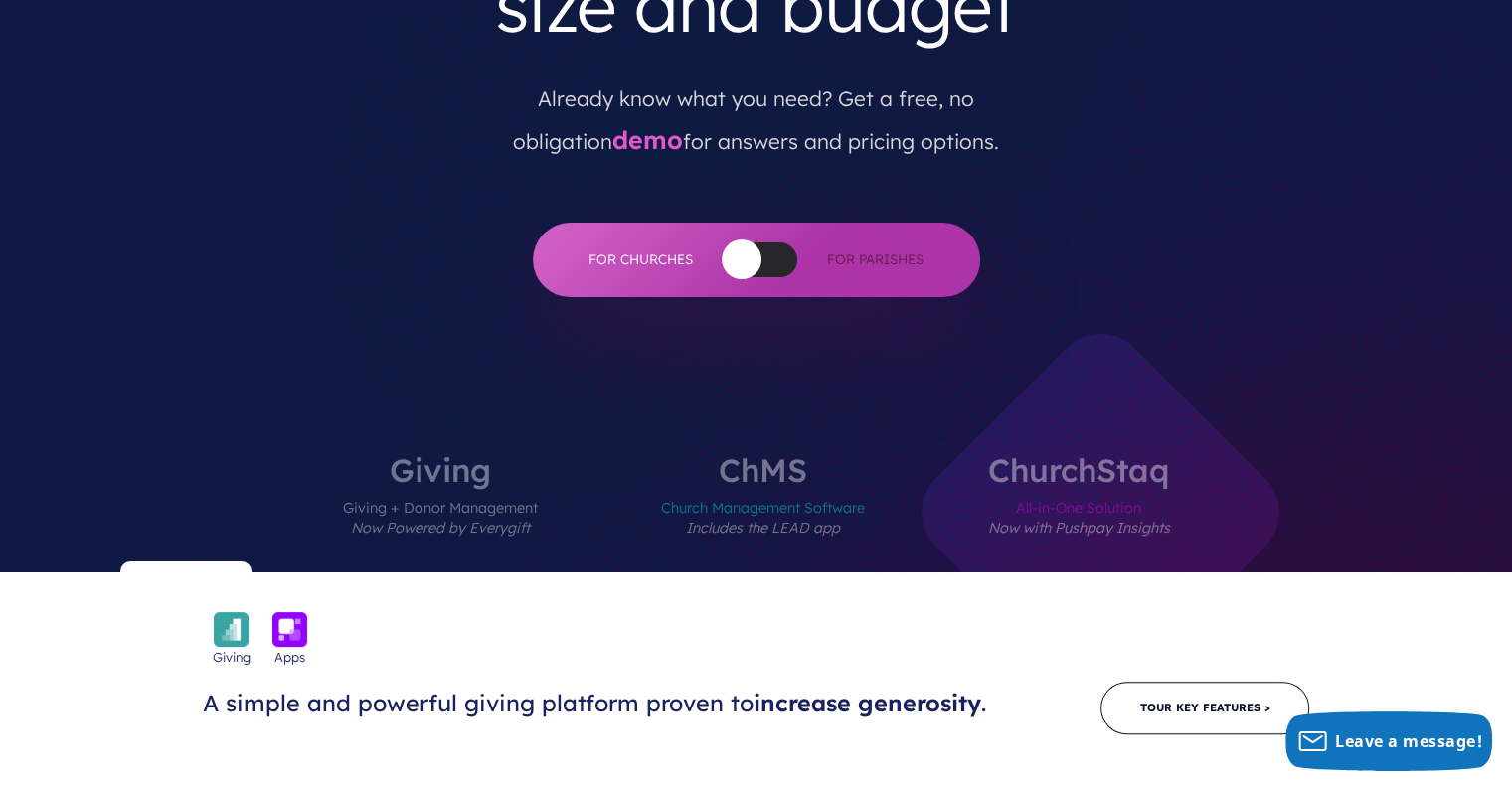 scroll, scrollTop: 412, scrollLeft: 0, axis: vertical 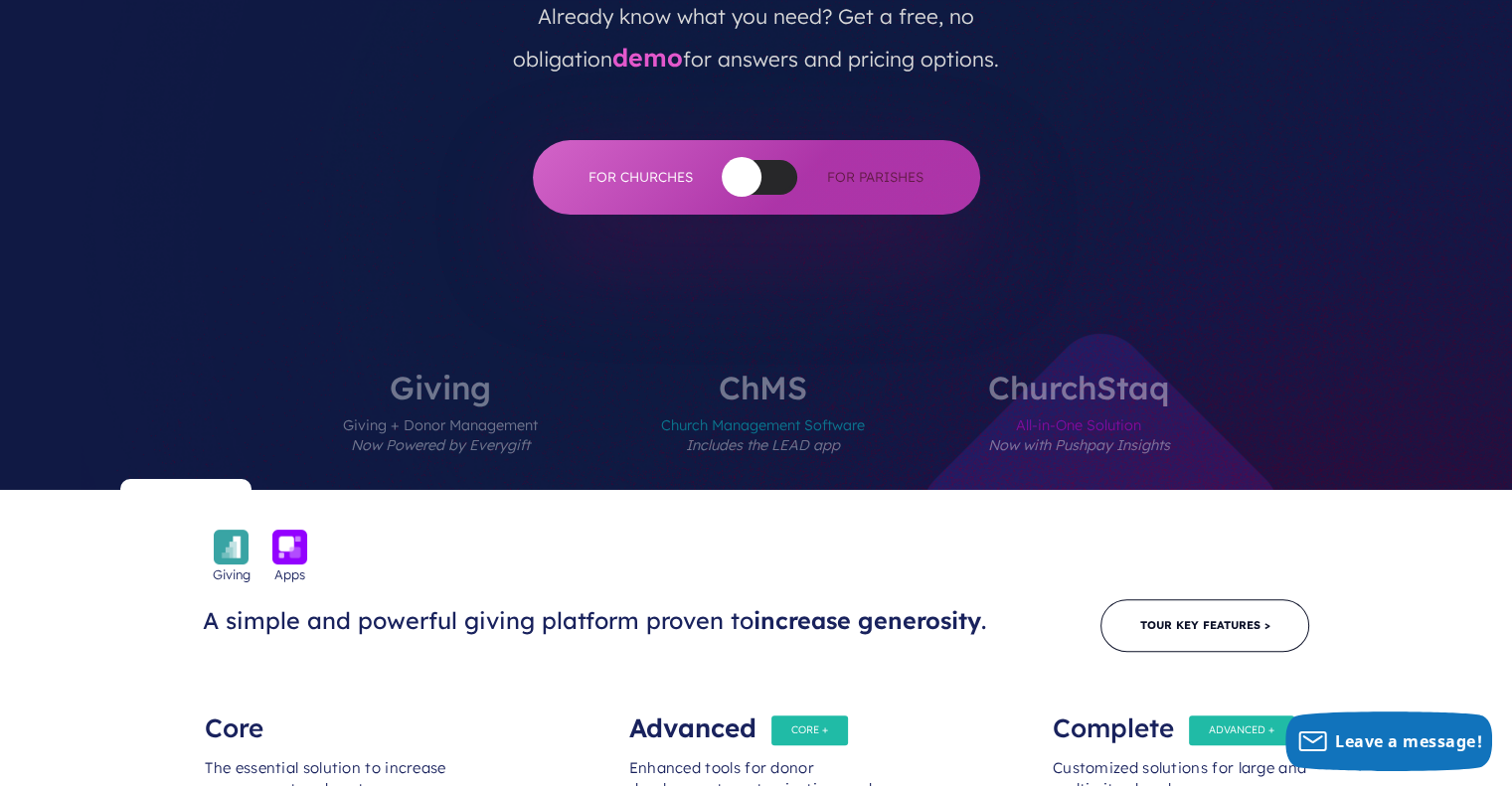 click on "Church Management Software Includes the LEAD app" at bounding box center [762, 446] 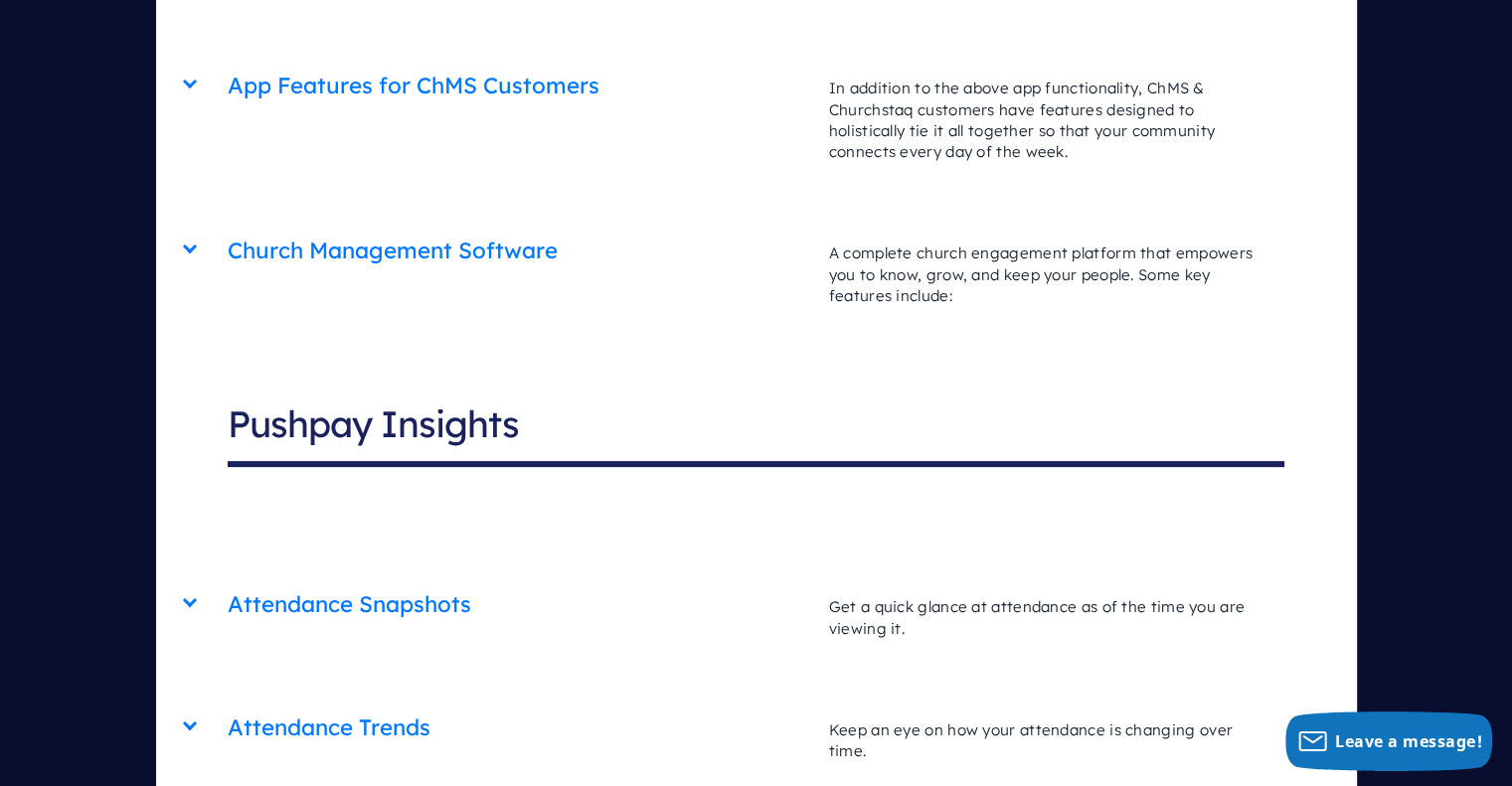 scroll, scrollTop: 7624, scrollLeft: 0, axis: vertical 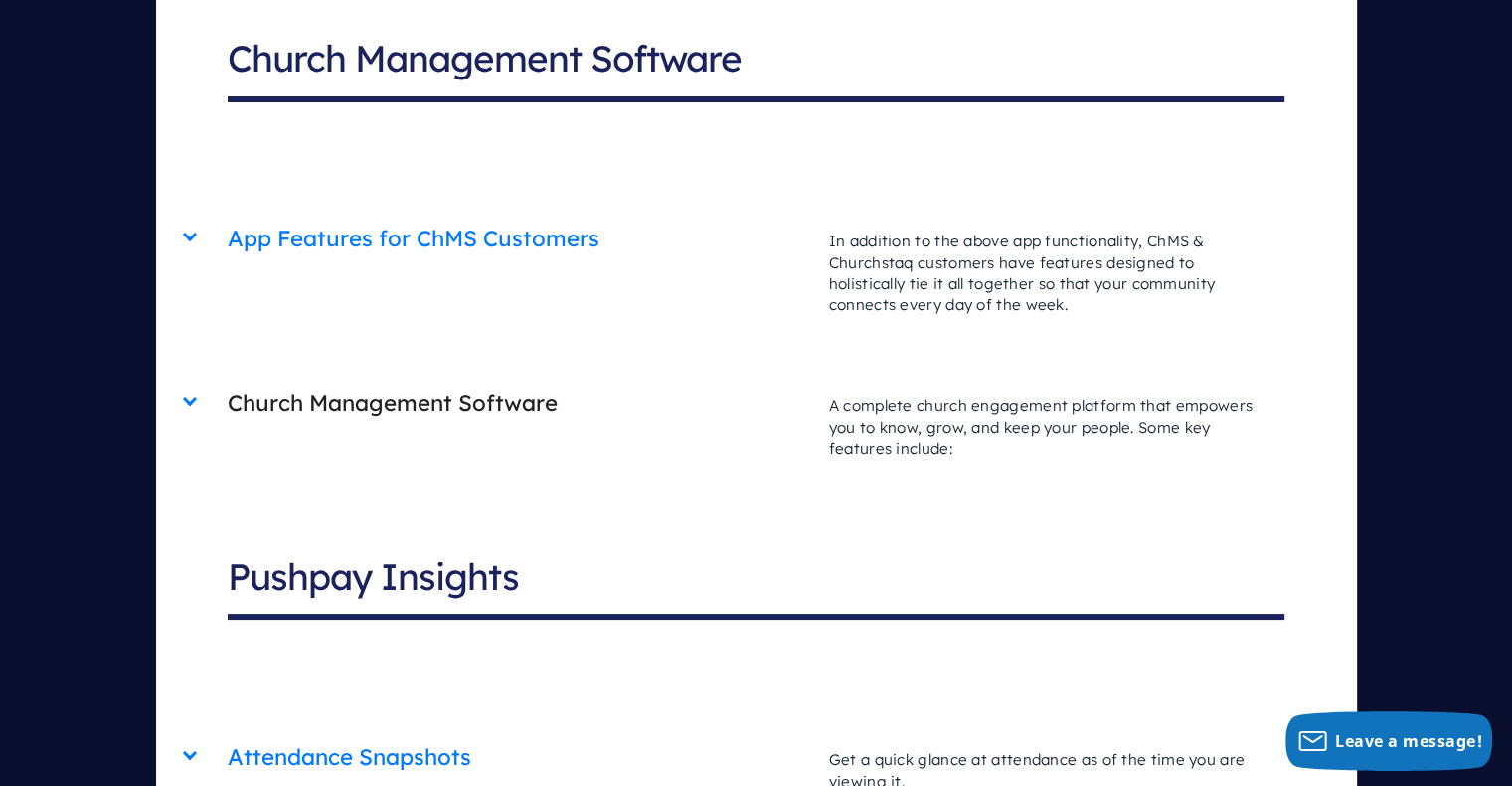 click on "Church Management Software" at bounding box center (518, 403) 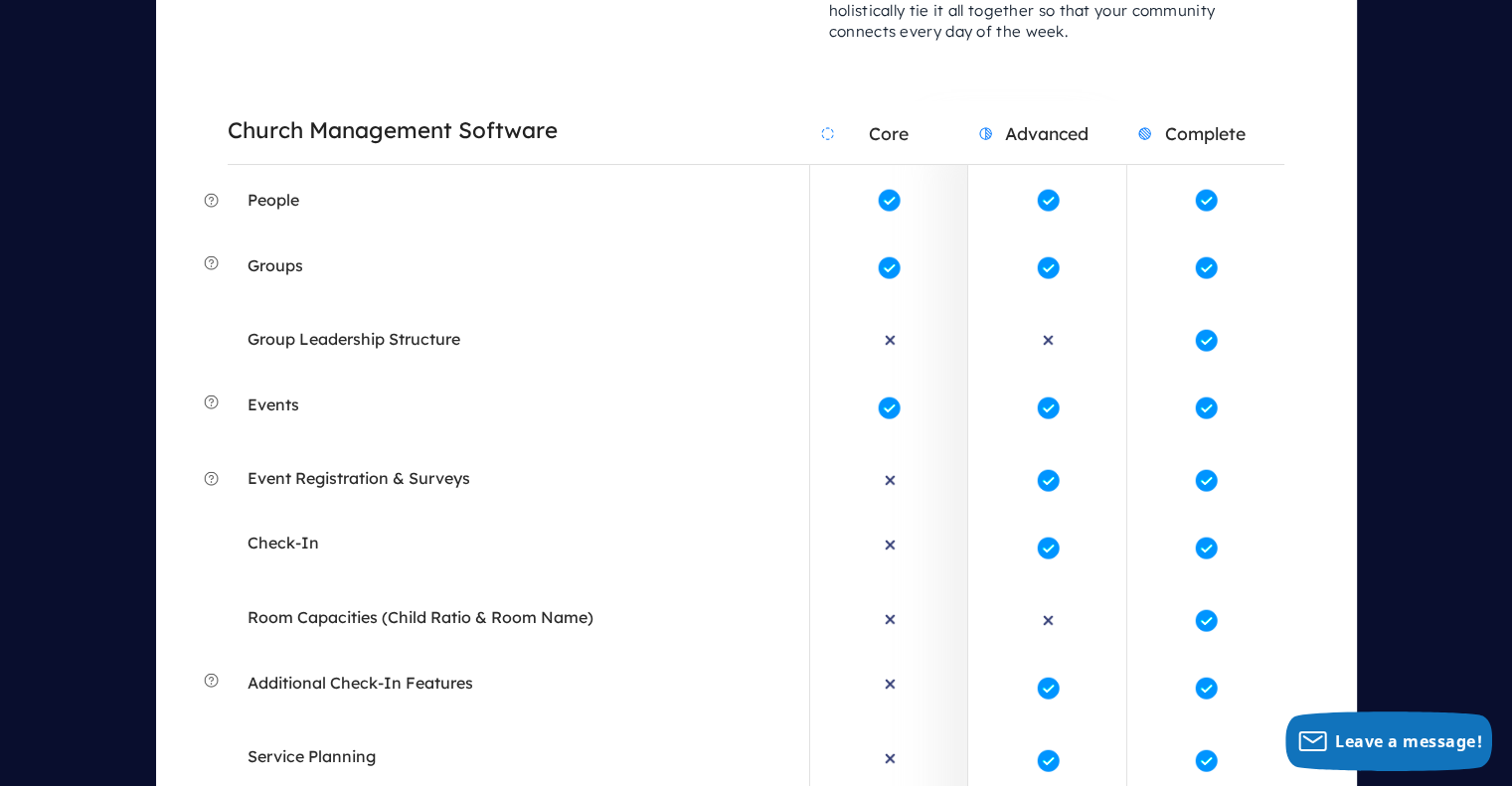 scroll, scrollTop: 7898, scrollLeft: 0, axis: vertical 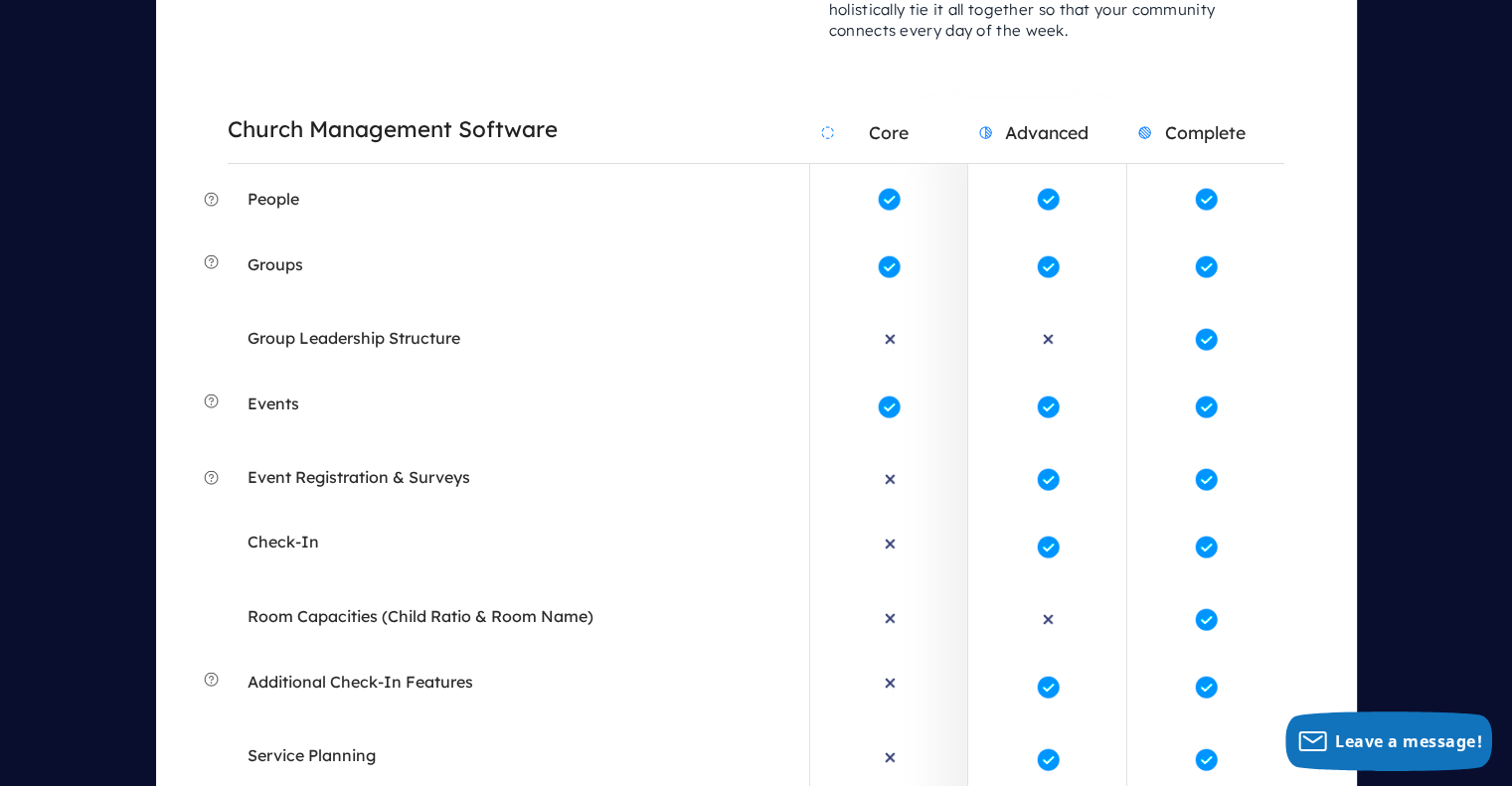 click on "Group Leadership Structure" at bounding box center (354, 338) 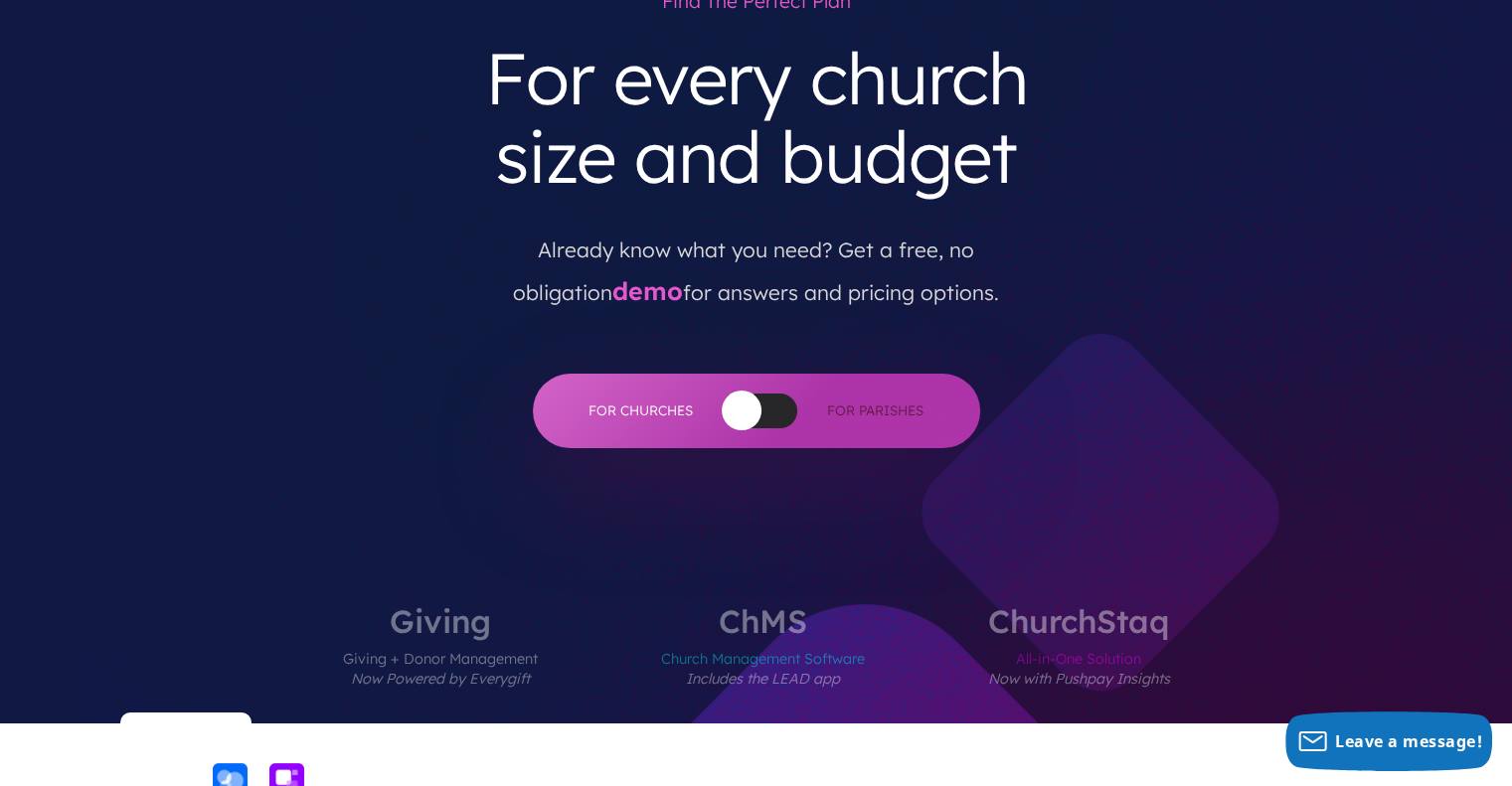 scroll, scrollTop: 0, scrollLeft: 0, axis: both 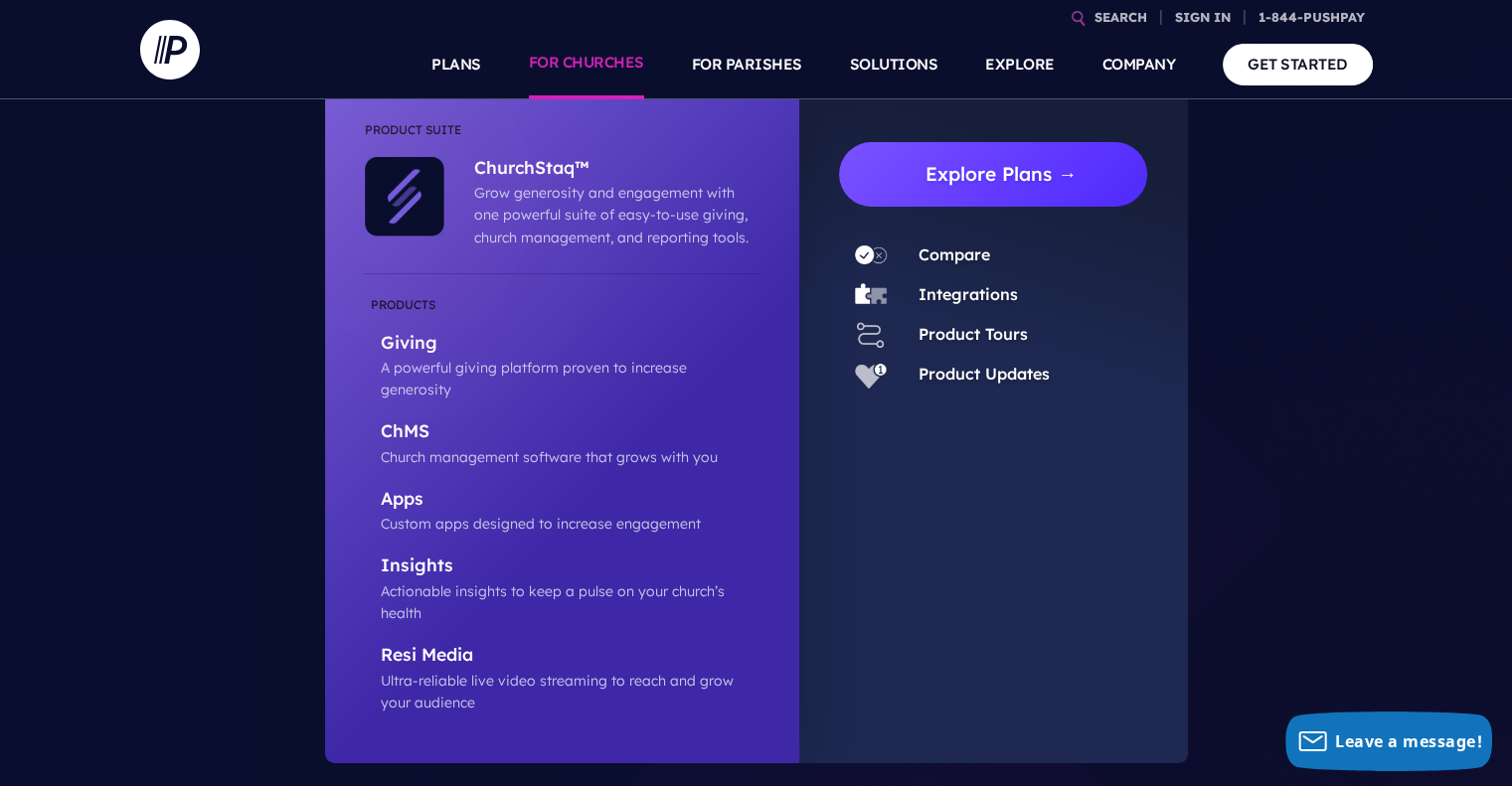click on "Explore Plans →" at bounding box center (1001, 174) 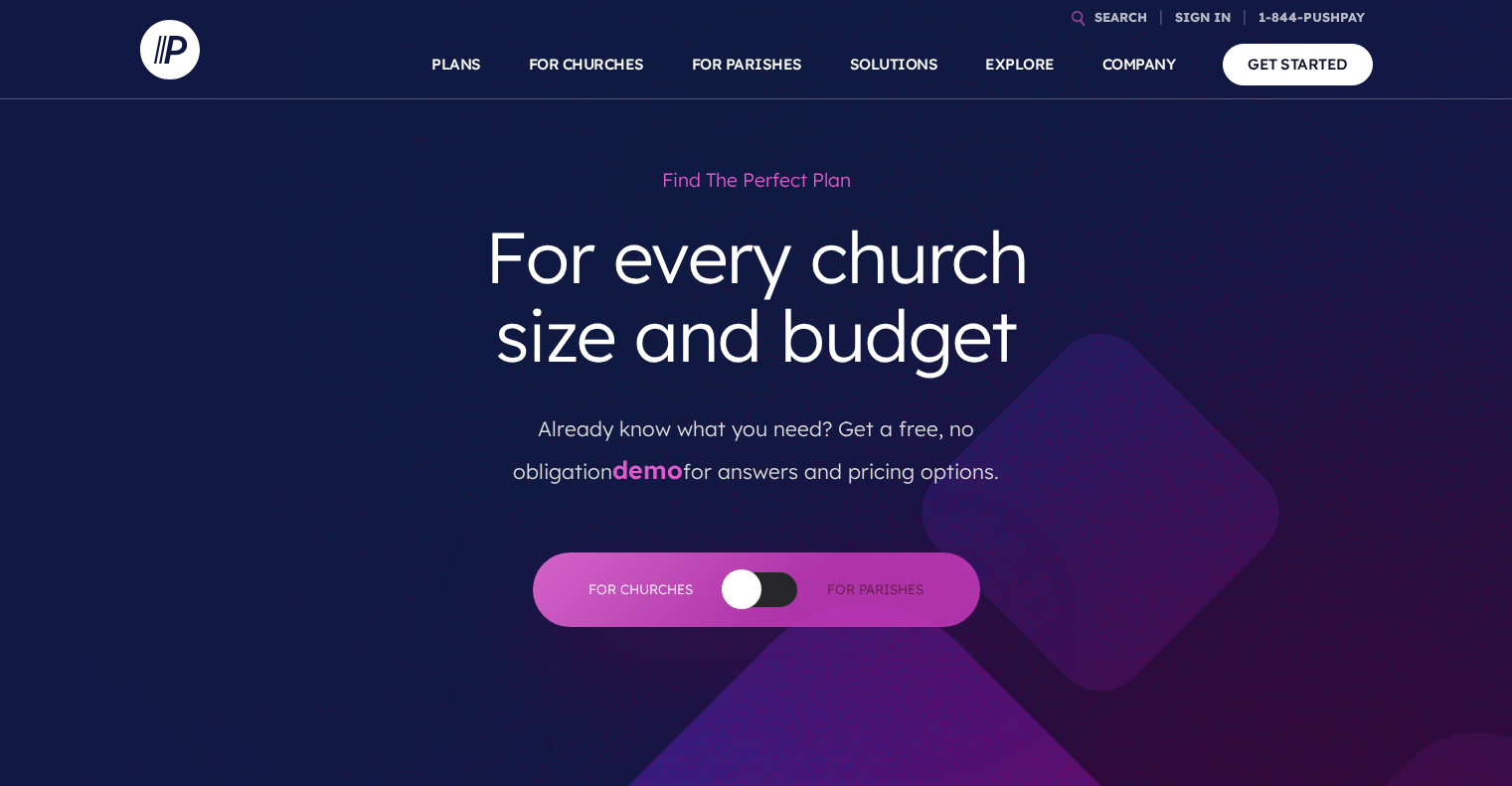 scroll, scrollTop: 0, scrollLeft: 0, axis: both 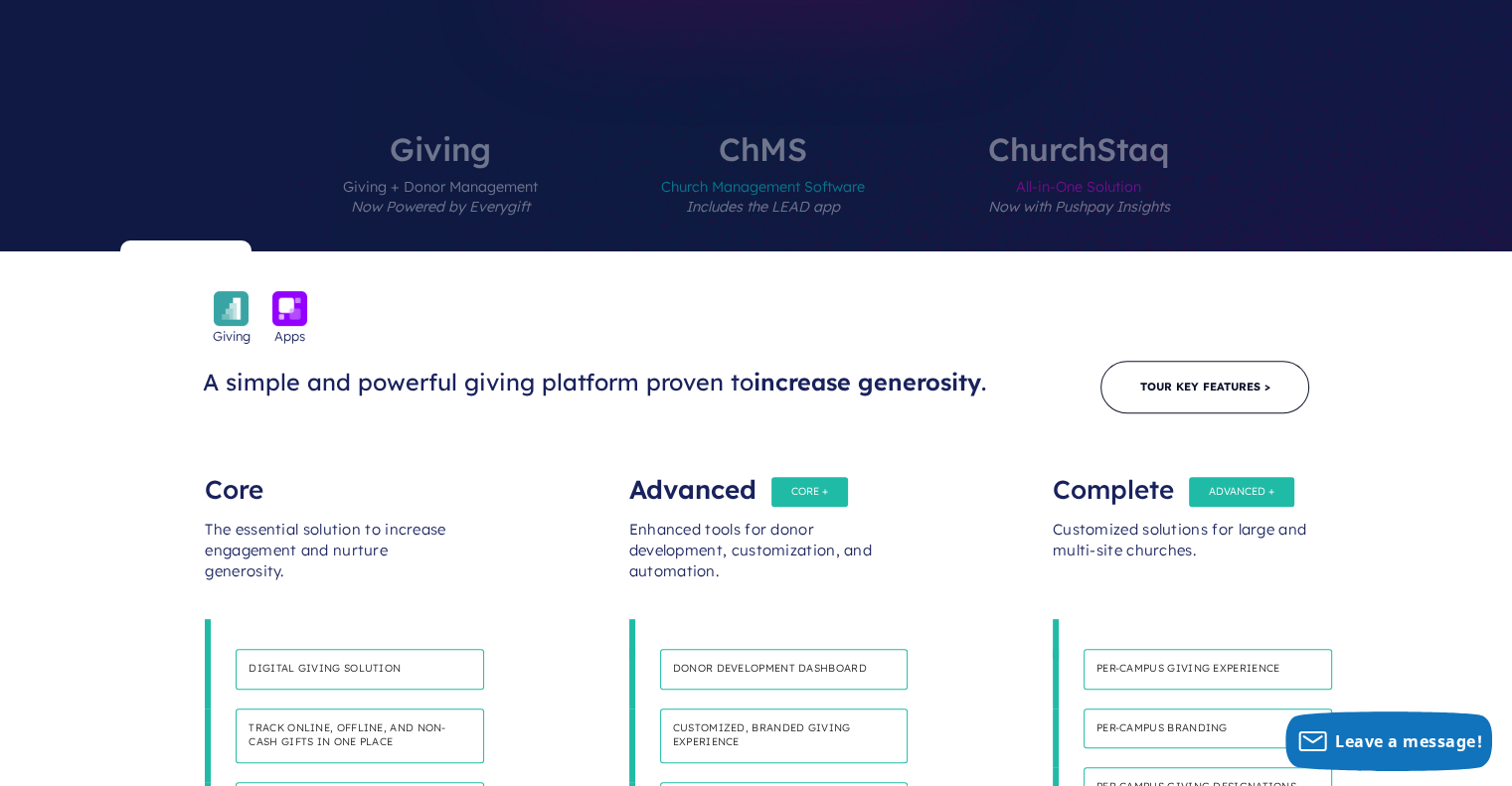 click on "All-in-One Solution Now with Pushpay Insights" at bounding box center (1079, 208) 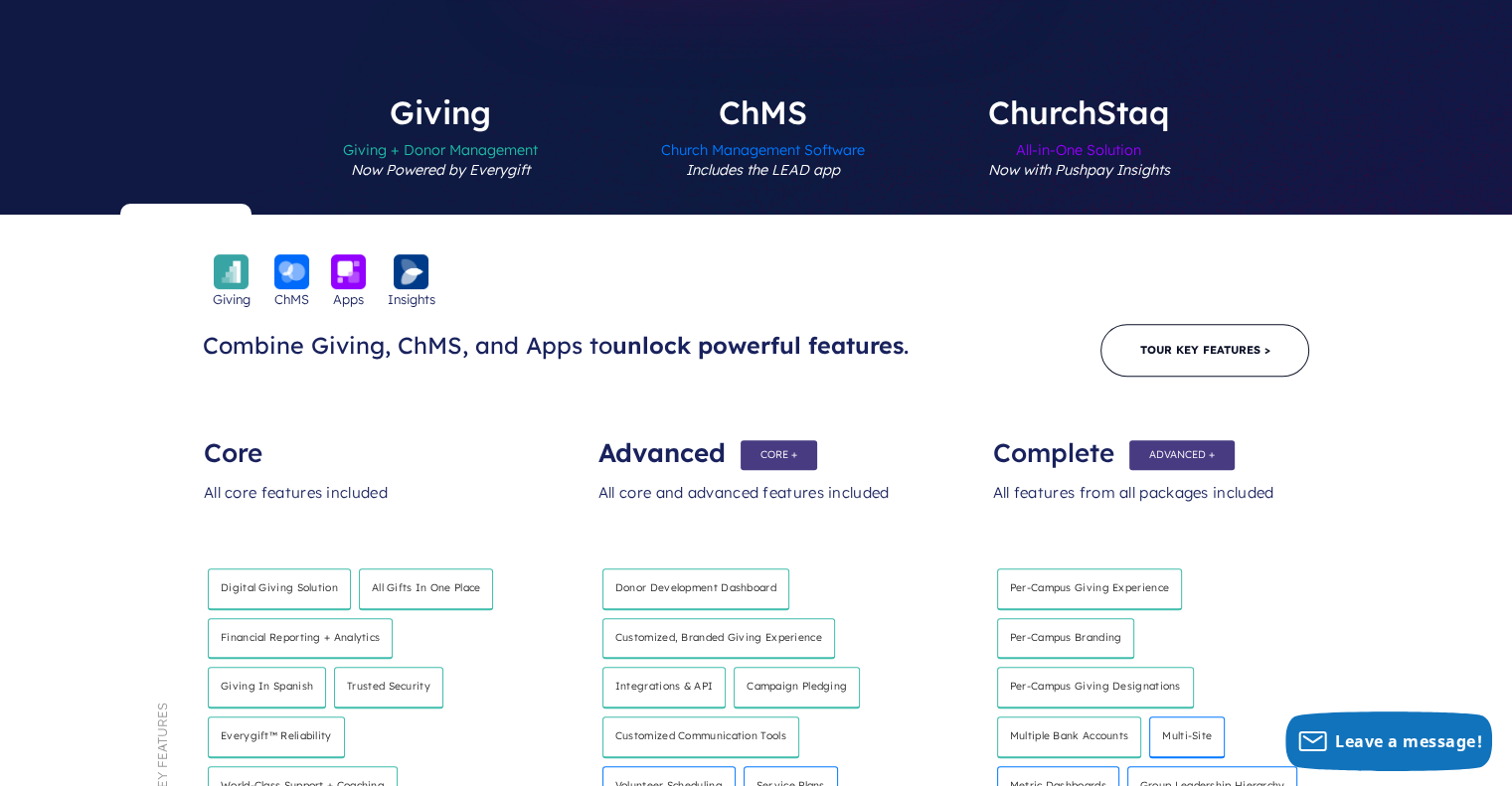 scroll, scrollTop: 686, scrollLeft: 0, axis: vertical 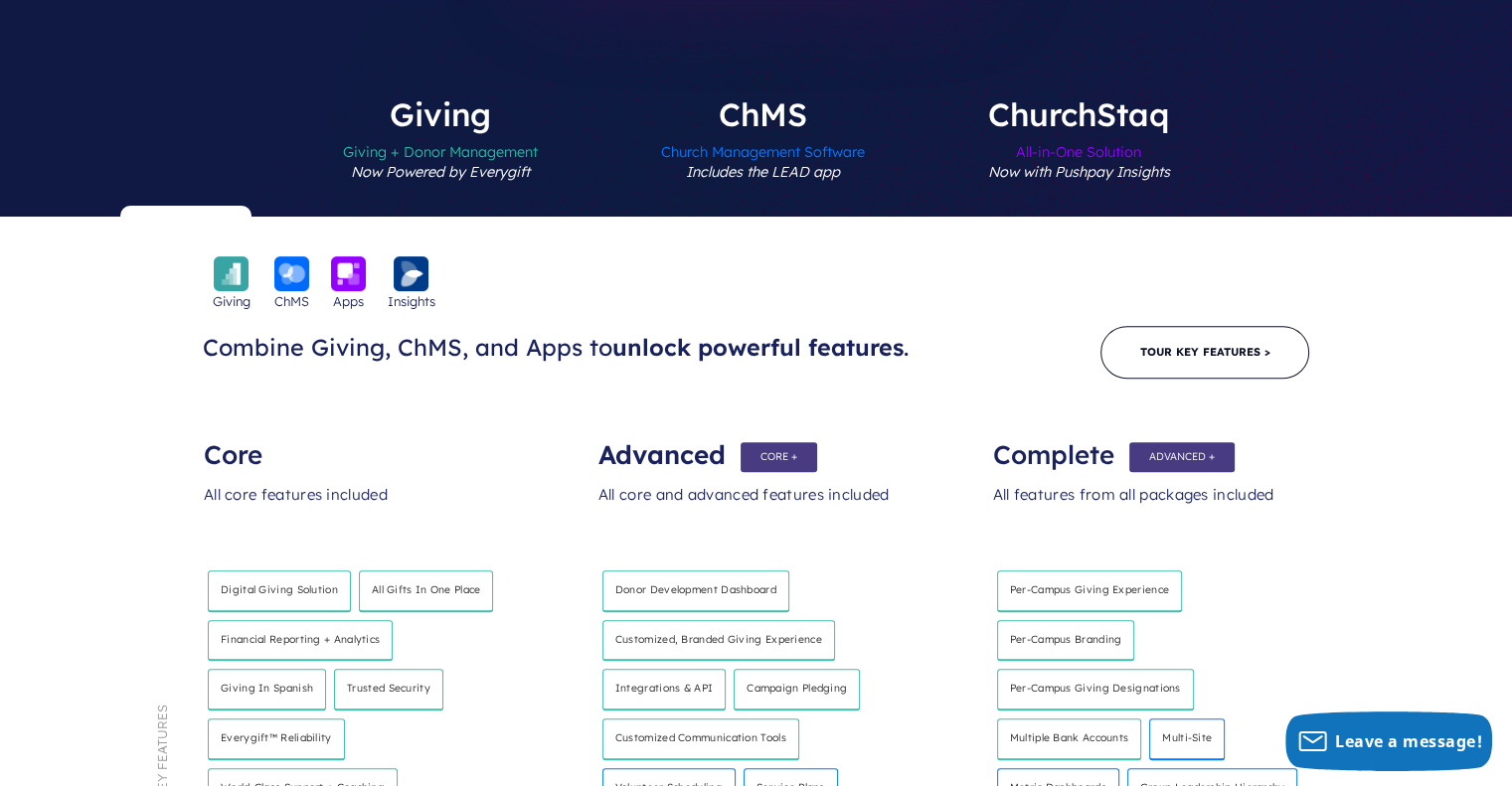 click on "Church Management Software Includes the LEAD app" at bounding box center [762, 173] 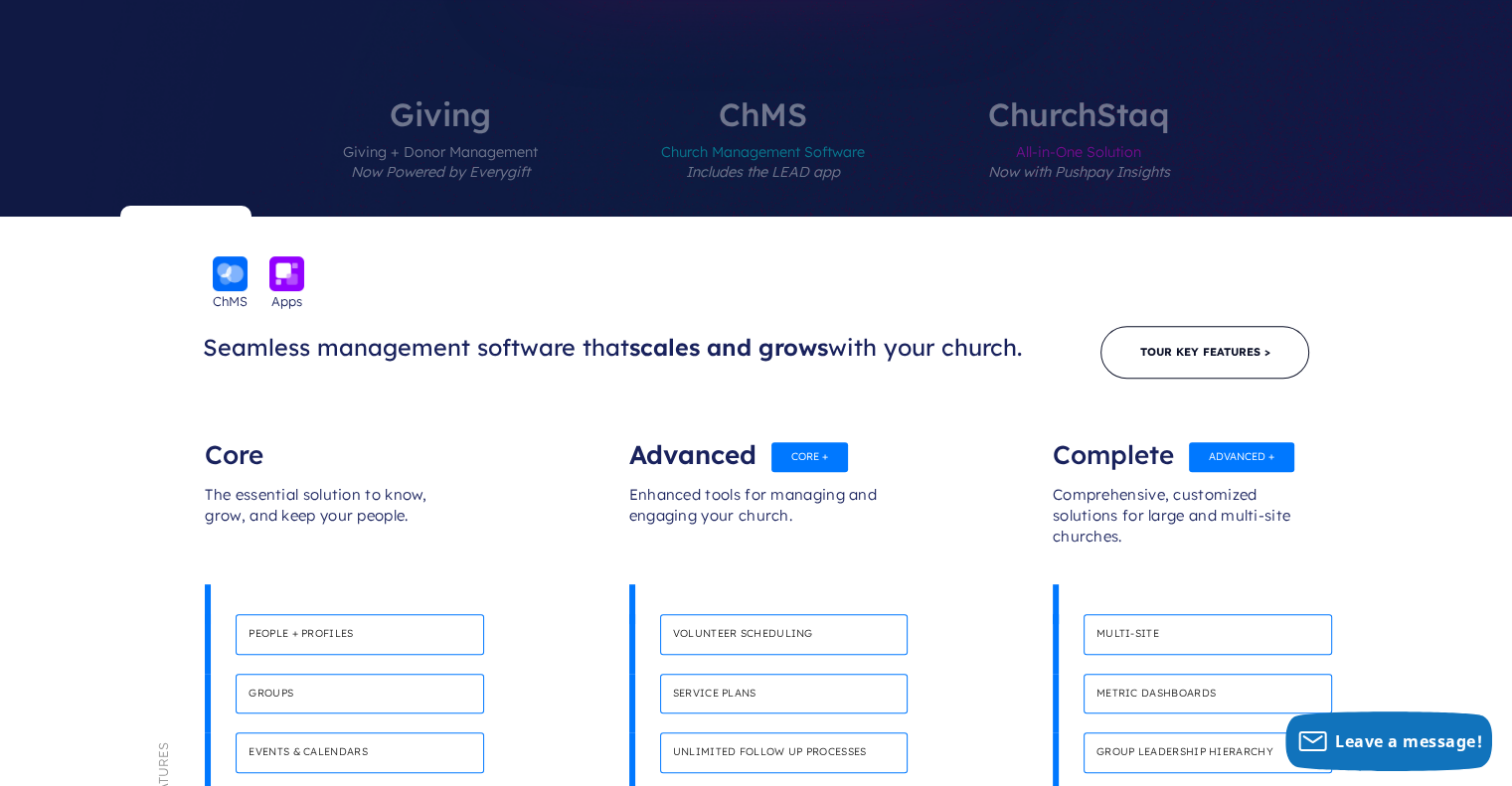 click on "ChurchStaq All-in-One Solution Now with Pushpay Insights" at bounding box center (1079, 157) 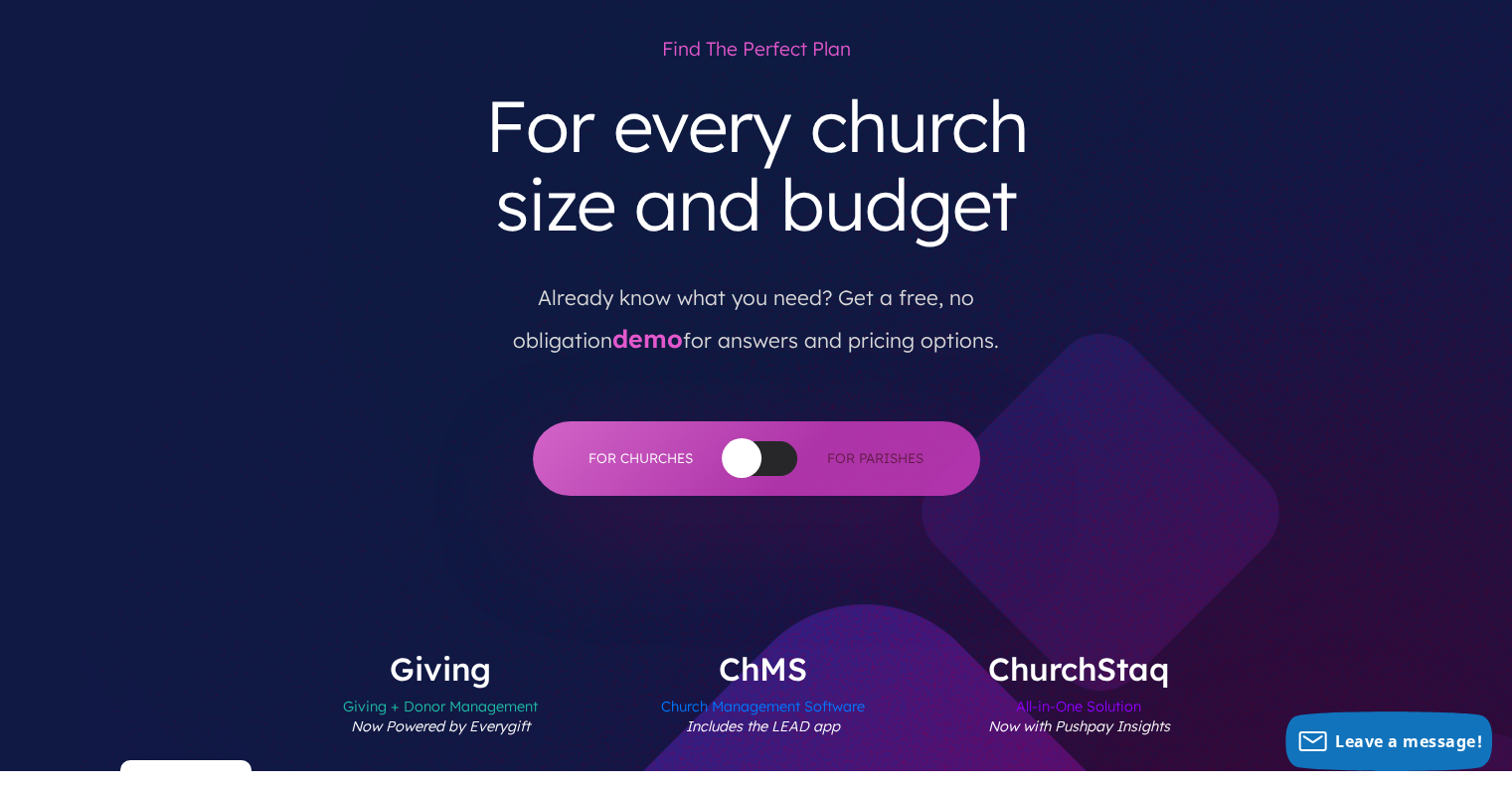 scroll, scrollTop: 0, scrollLeft: 0, axis: both 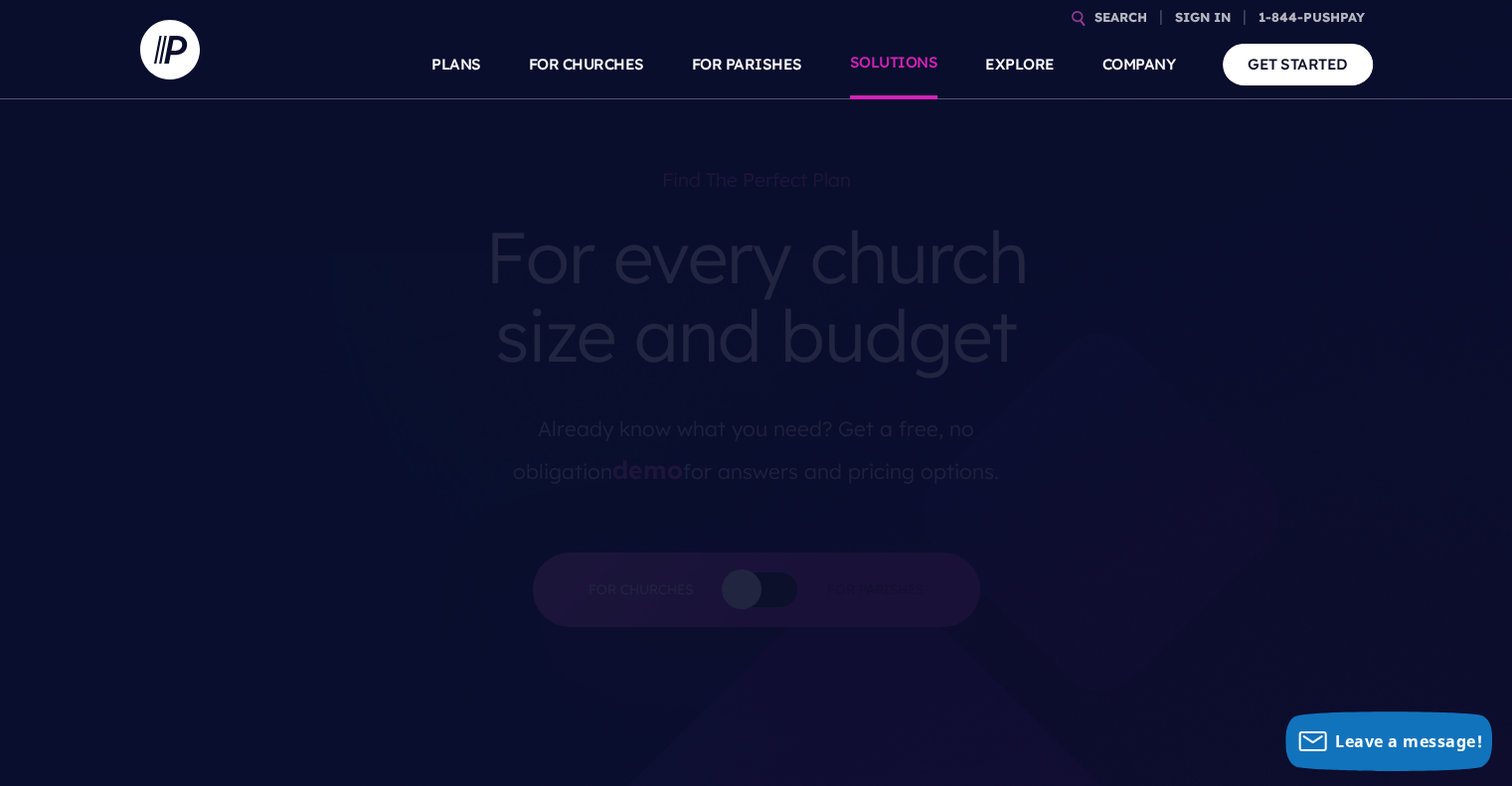 click on "SOLUTIONS" at bounding box center (894, 65) 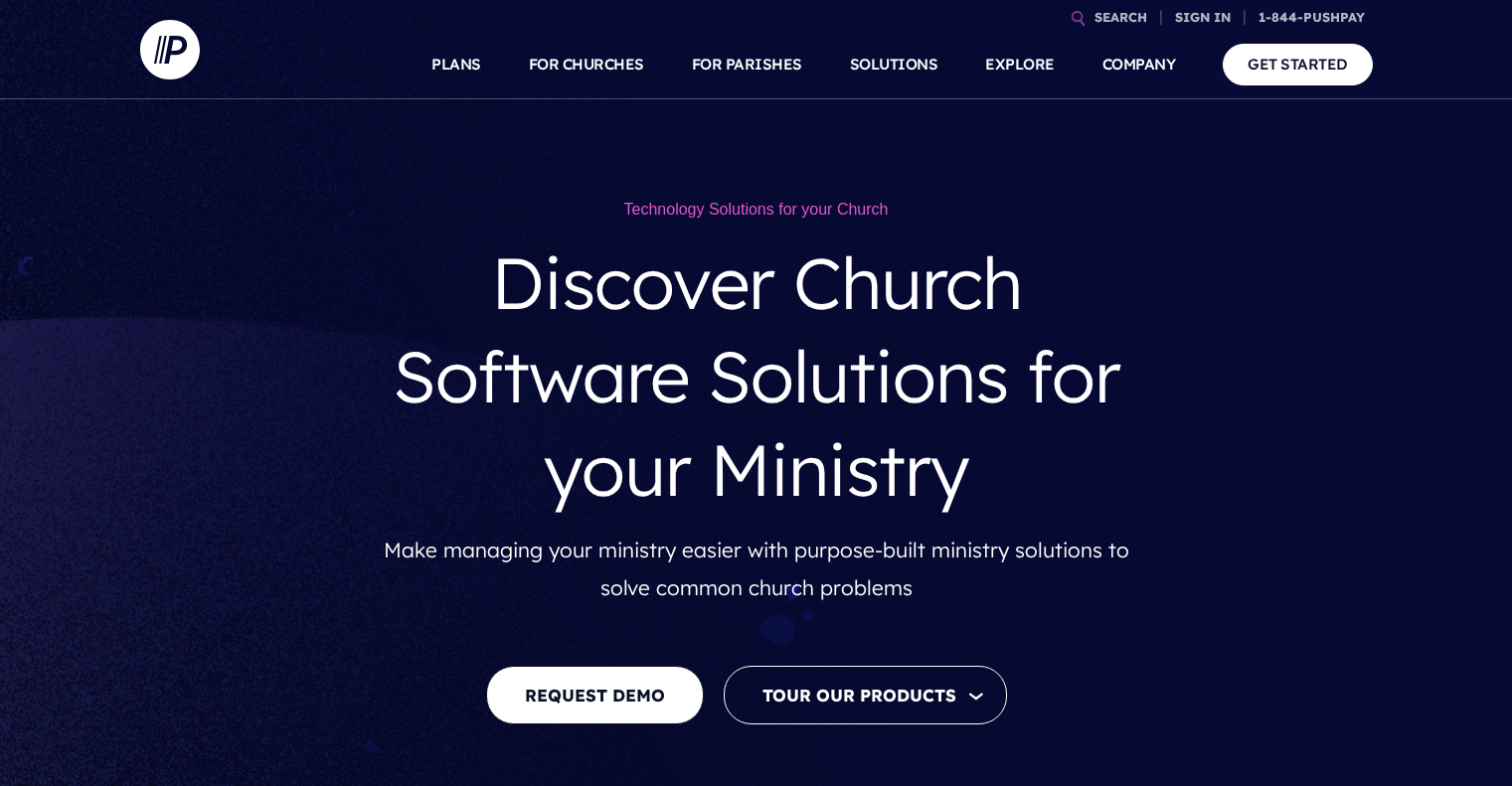 scroll, scrollTop: 0, scrollLeft: 0, axis: both 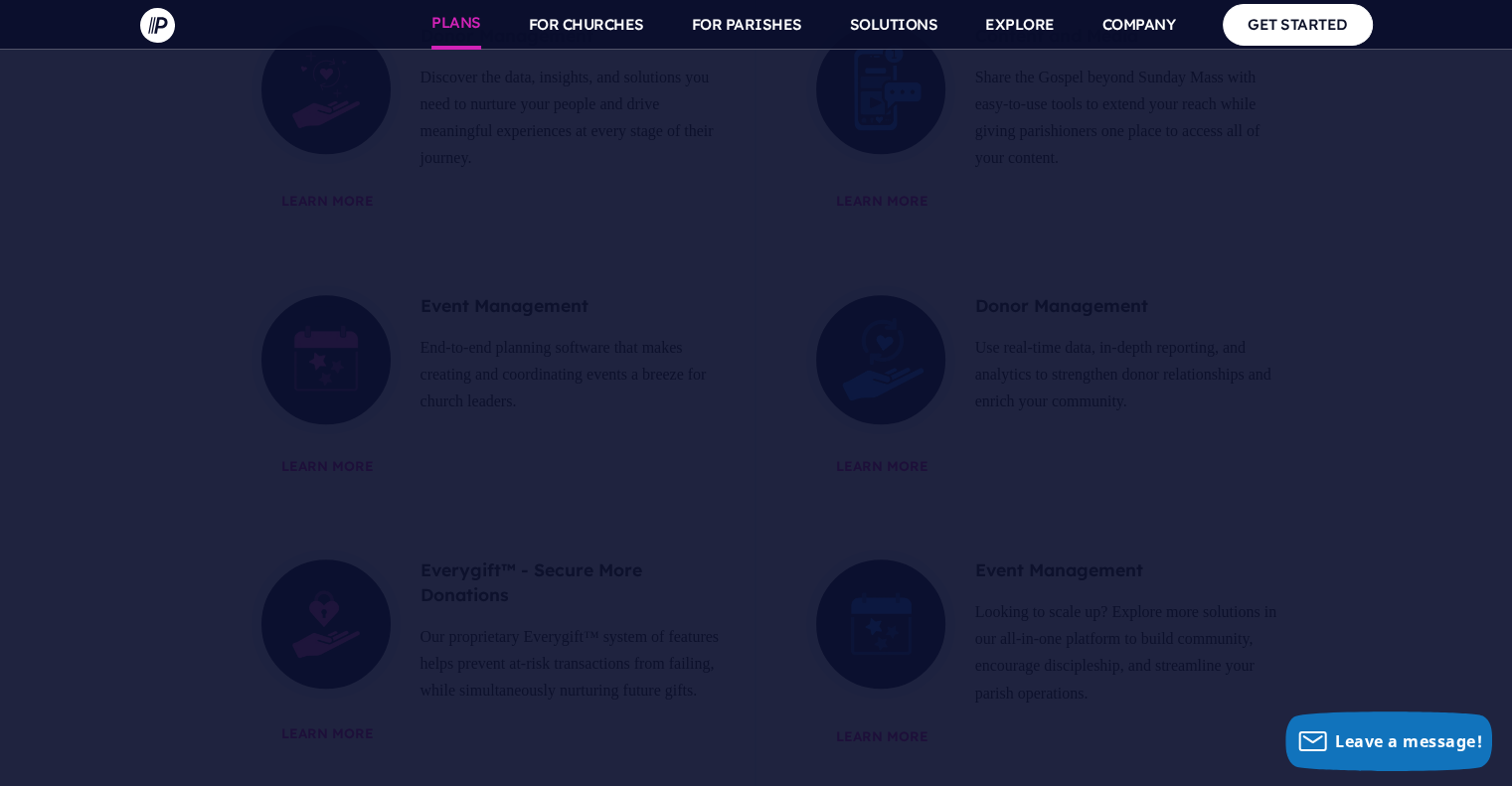 click on "PLANS" at bounding box center [456, 25] 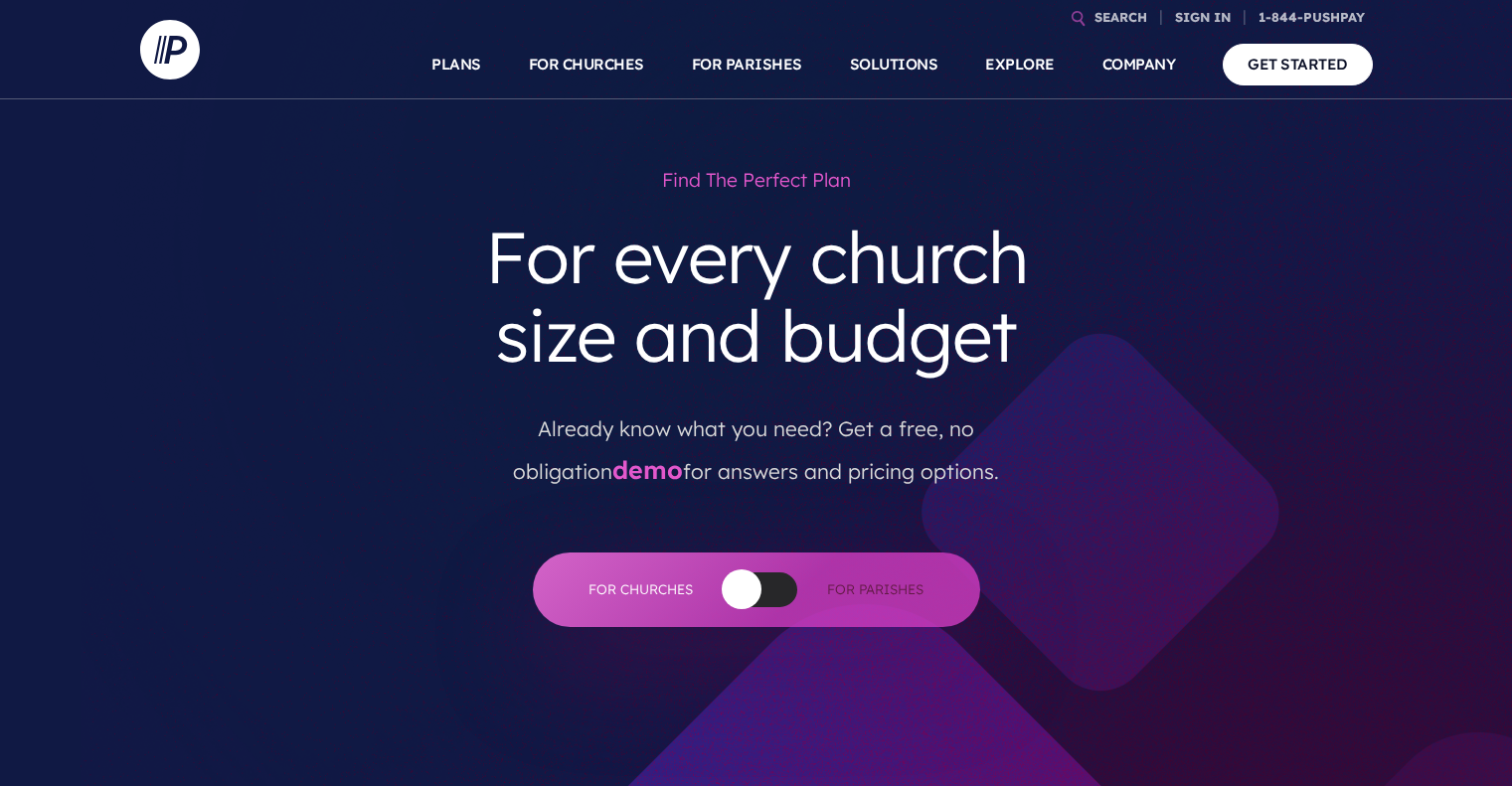 scroll, scrollTop: 0, scrollLeft: 0, axis: both 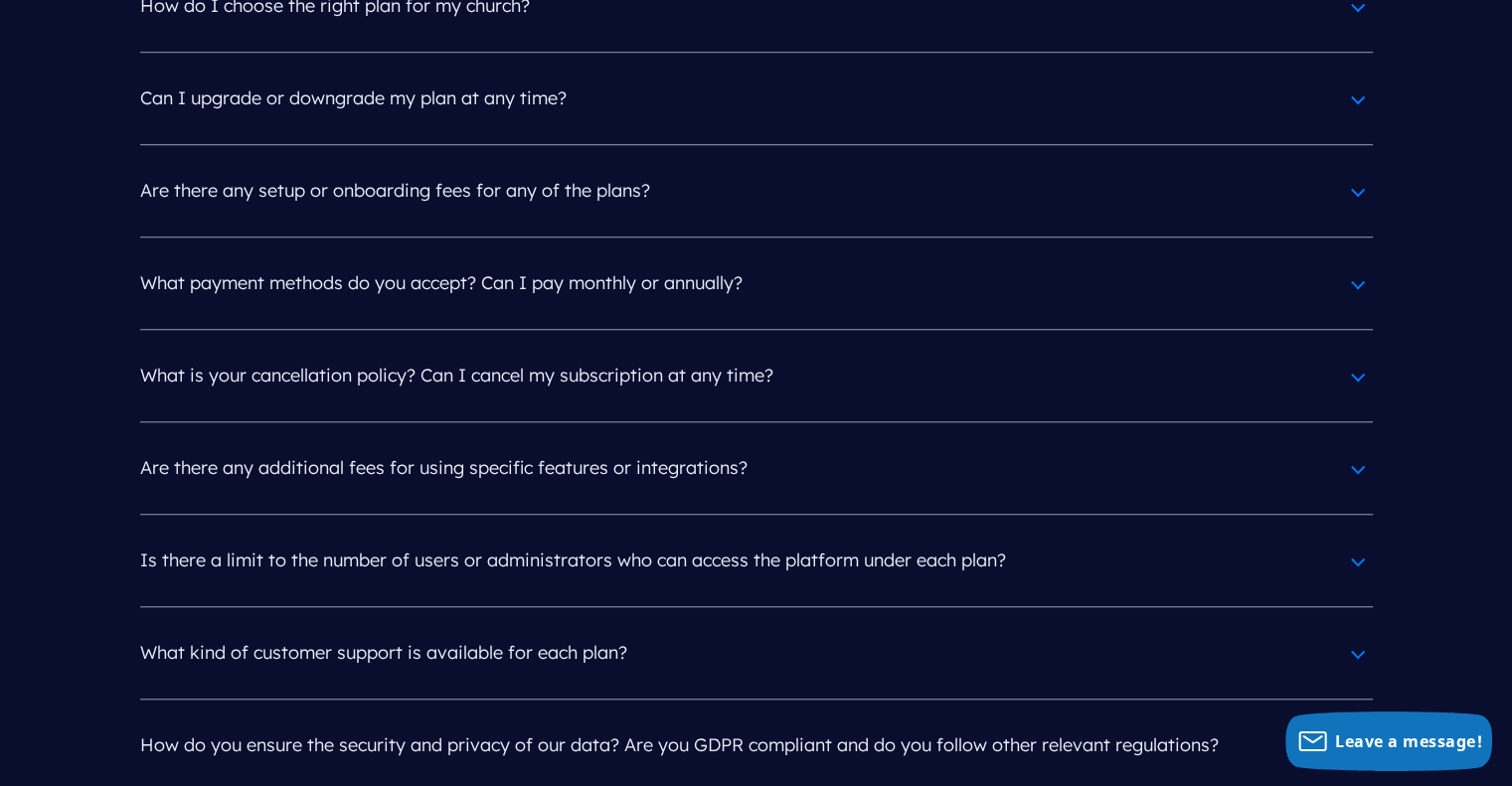 click on "Are there any setup or onboarding fees for any of the plans?
There are no setup fees required for our plans, though we do offer a few options to pay for extra coaching. A sales team member can walk you through the specifics." at bounding box center [756, 190] 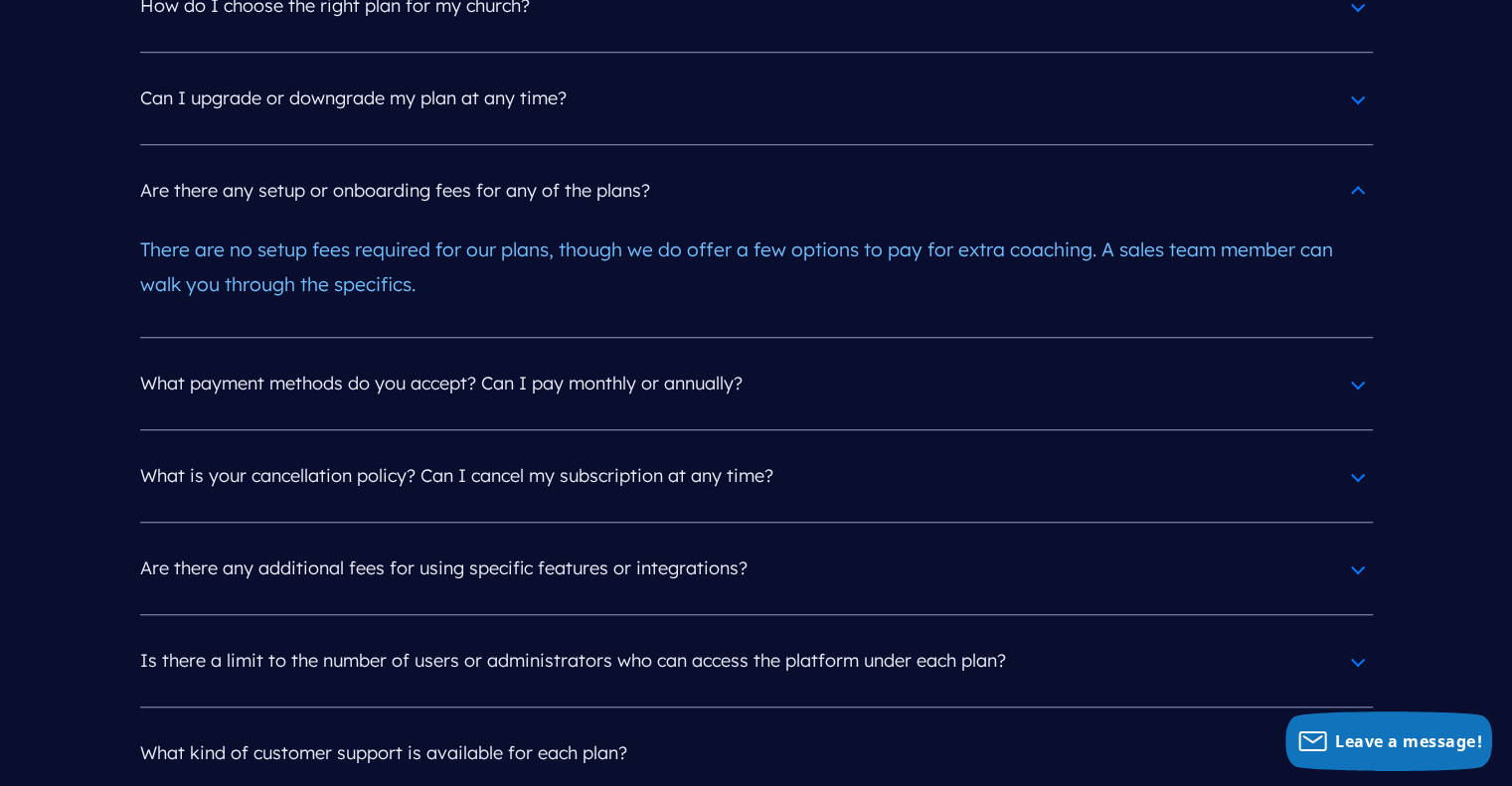 click on "Are there any setup or onboarding fees for any of the plans?" at bounding box center (756, 191) 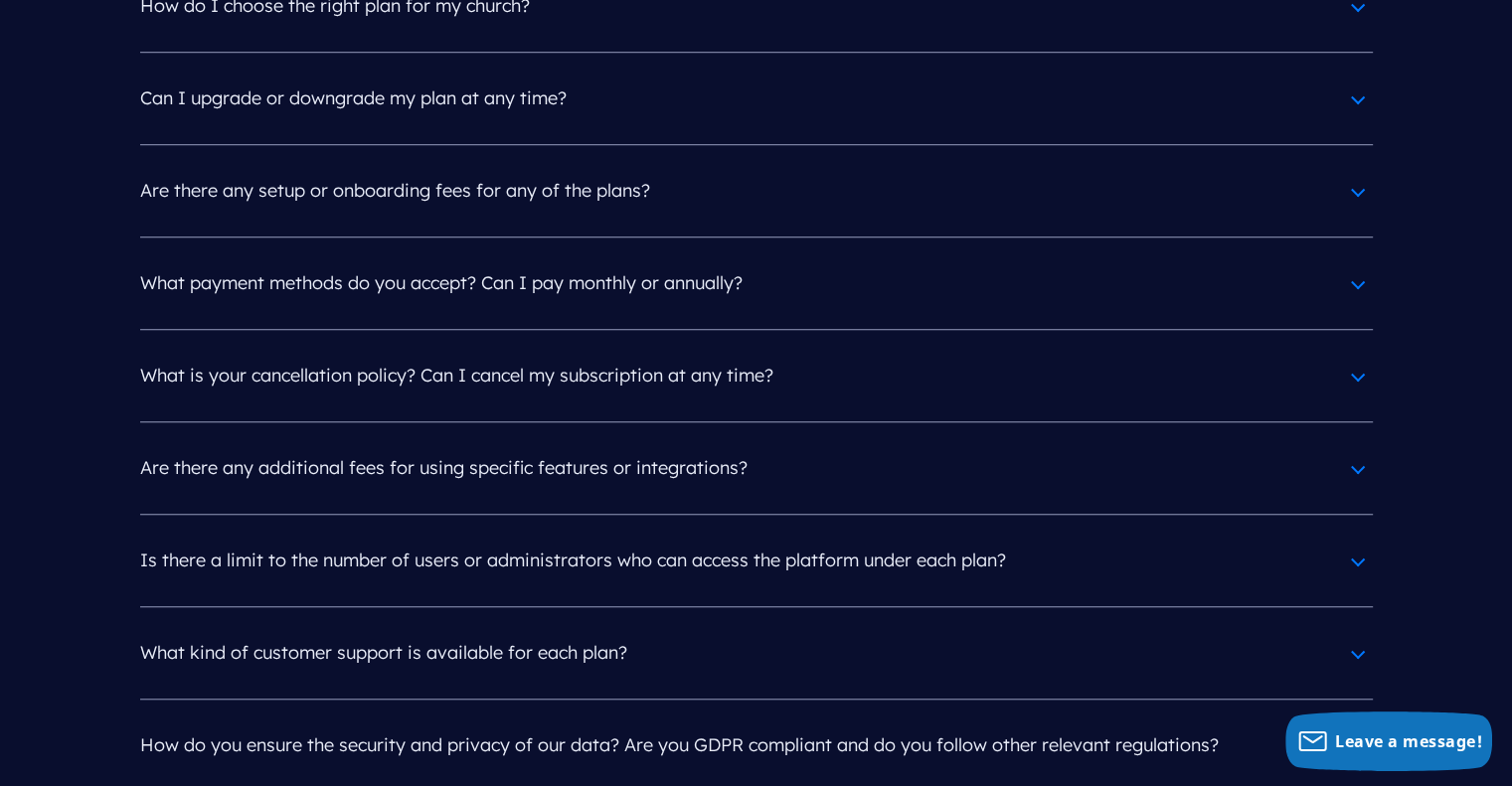 click on "What payment methods do you accept? Can I pay monthly or annually?" at bounding box center [756, 283] 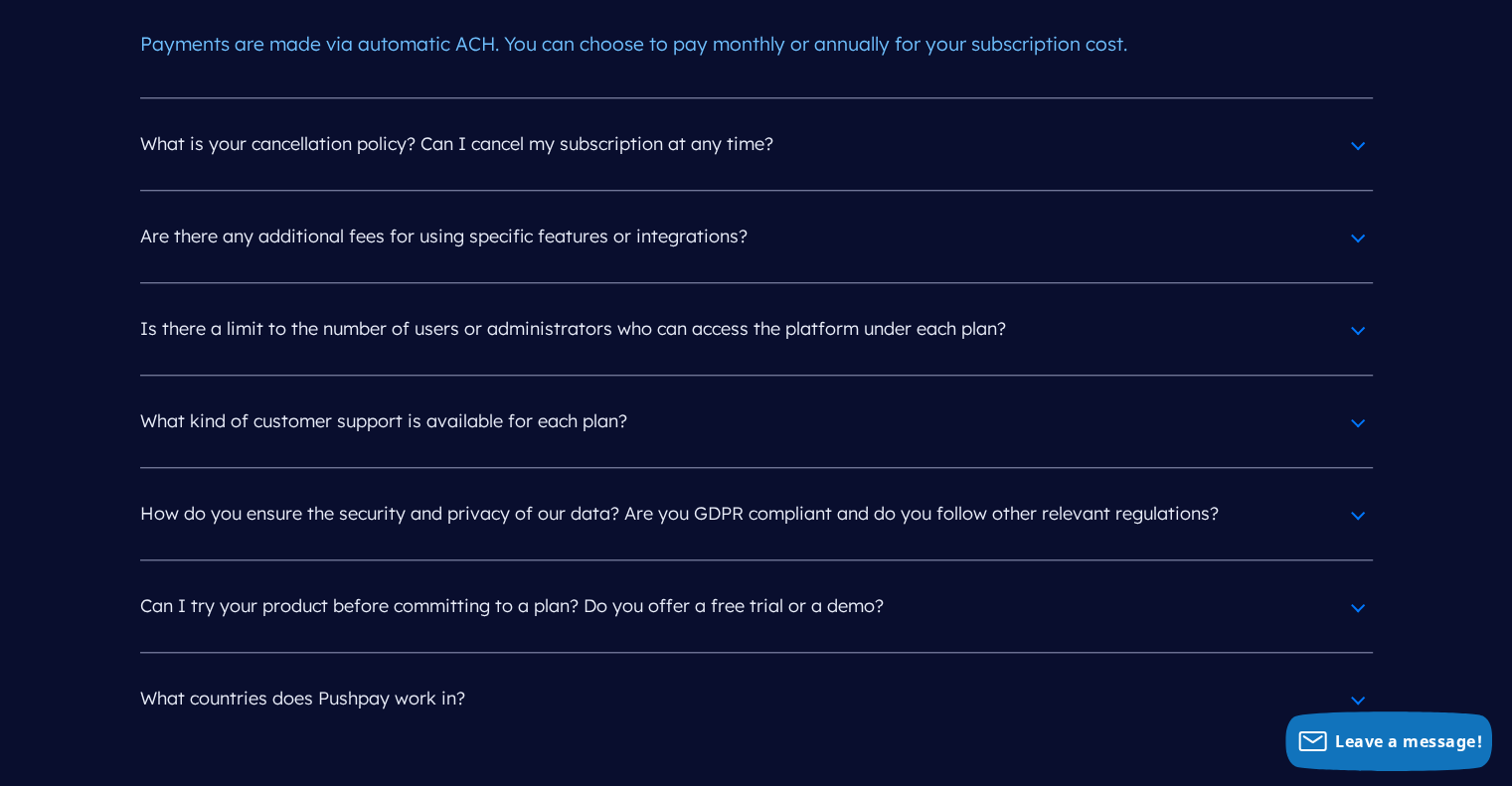 scroll, scrollTop: 9345, scrollLeft: 0, axis: vertical 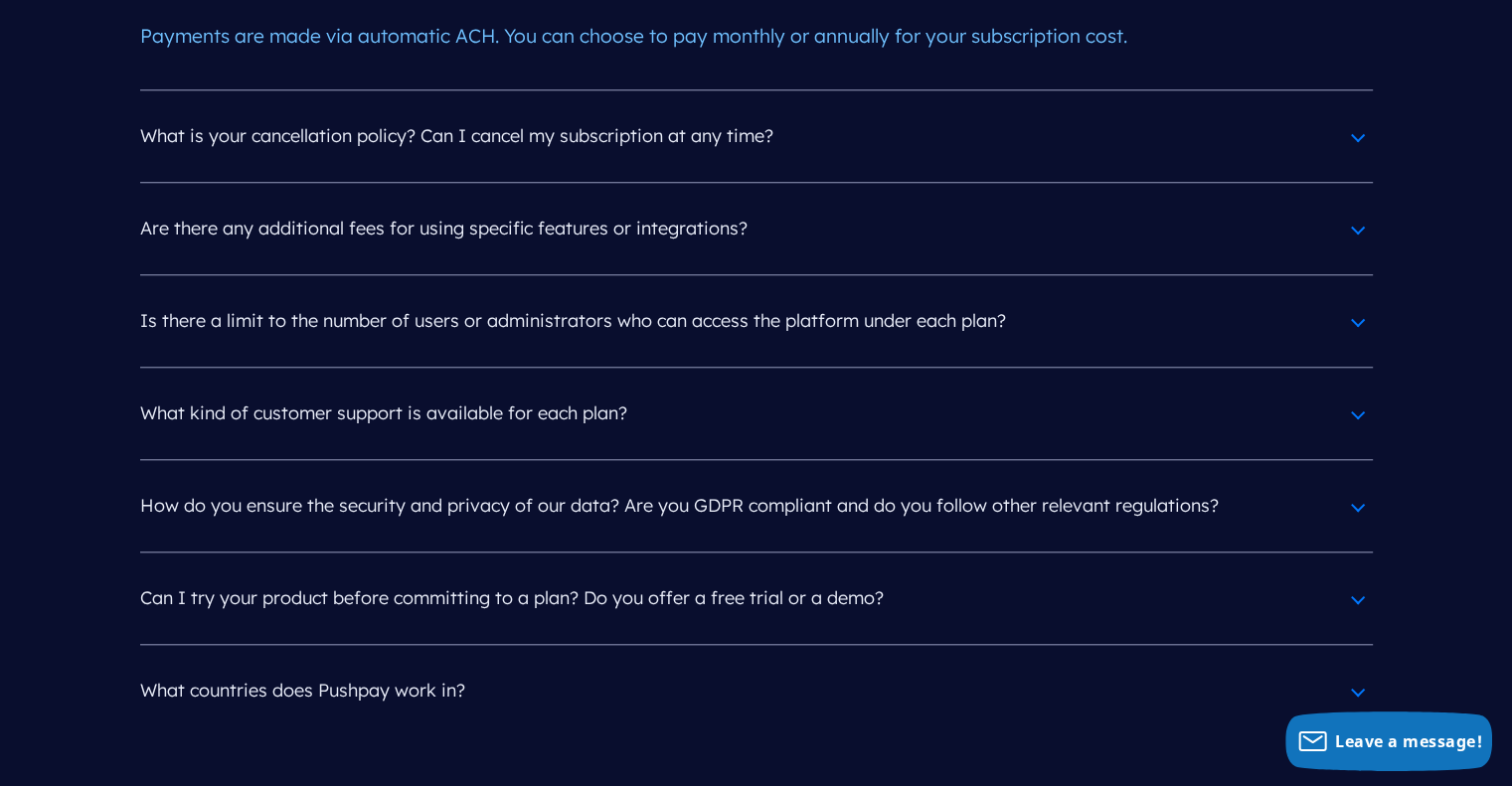 click on "Can I try your product before committing to a plan? Do you offer a free trial or a demo?
Yes, check out our product tours to see our products in action.
FOR CHURCHES  |  FOR PARISHES" at bounding box center (756, 597) 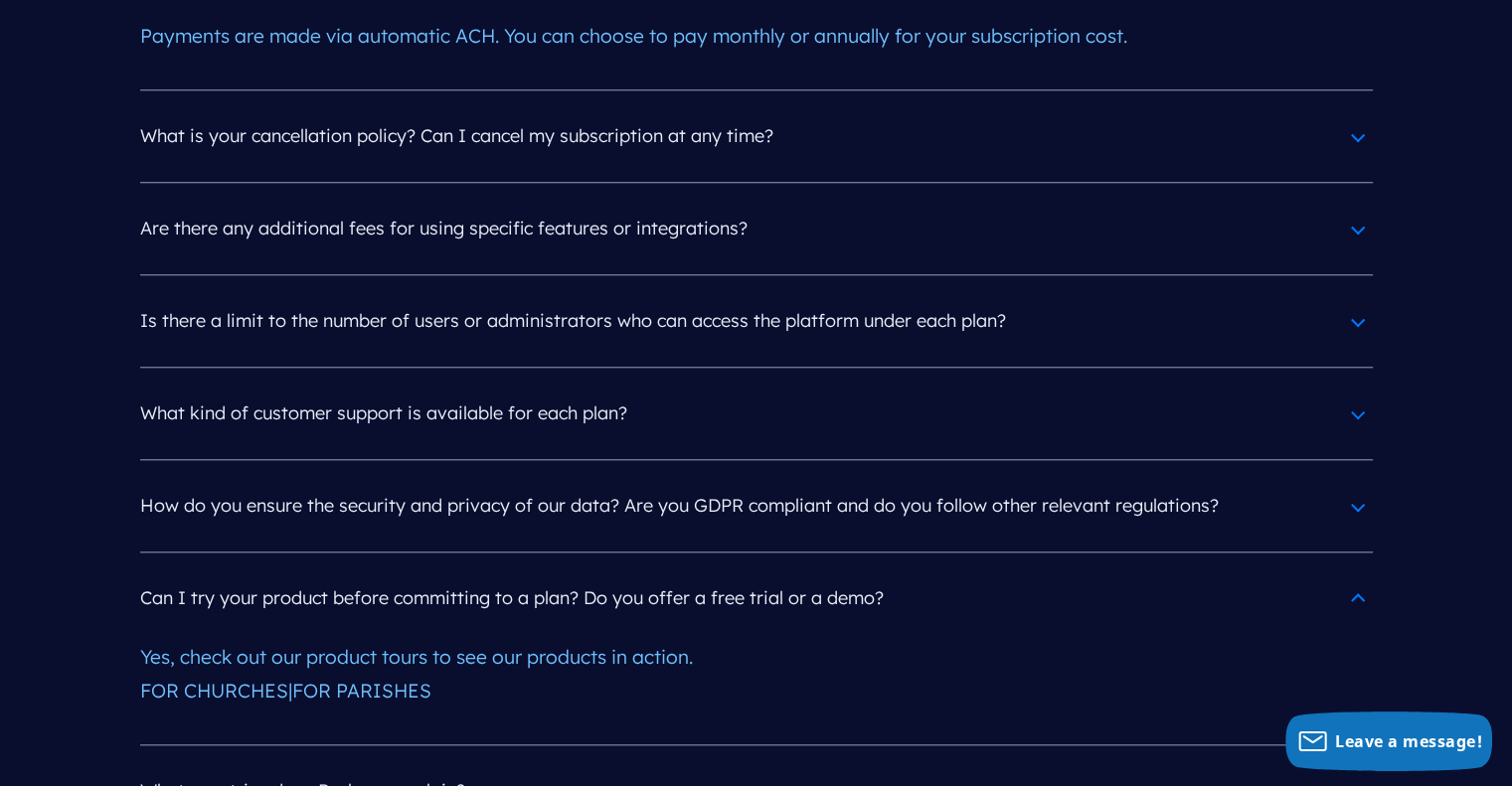 click on "How do you ensure the security and privacy of our data? Are you GDPR compliant and do you follow other relevant regulations?" at bounding box center [756, 506] 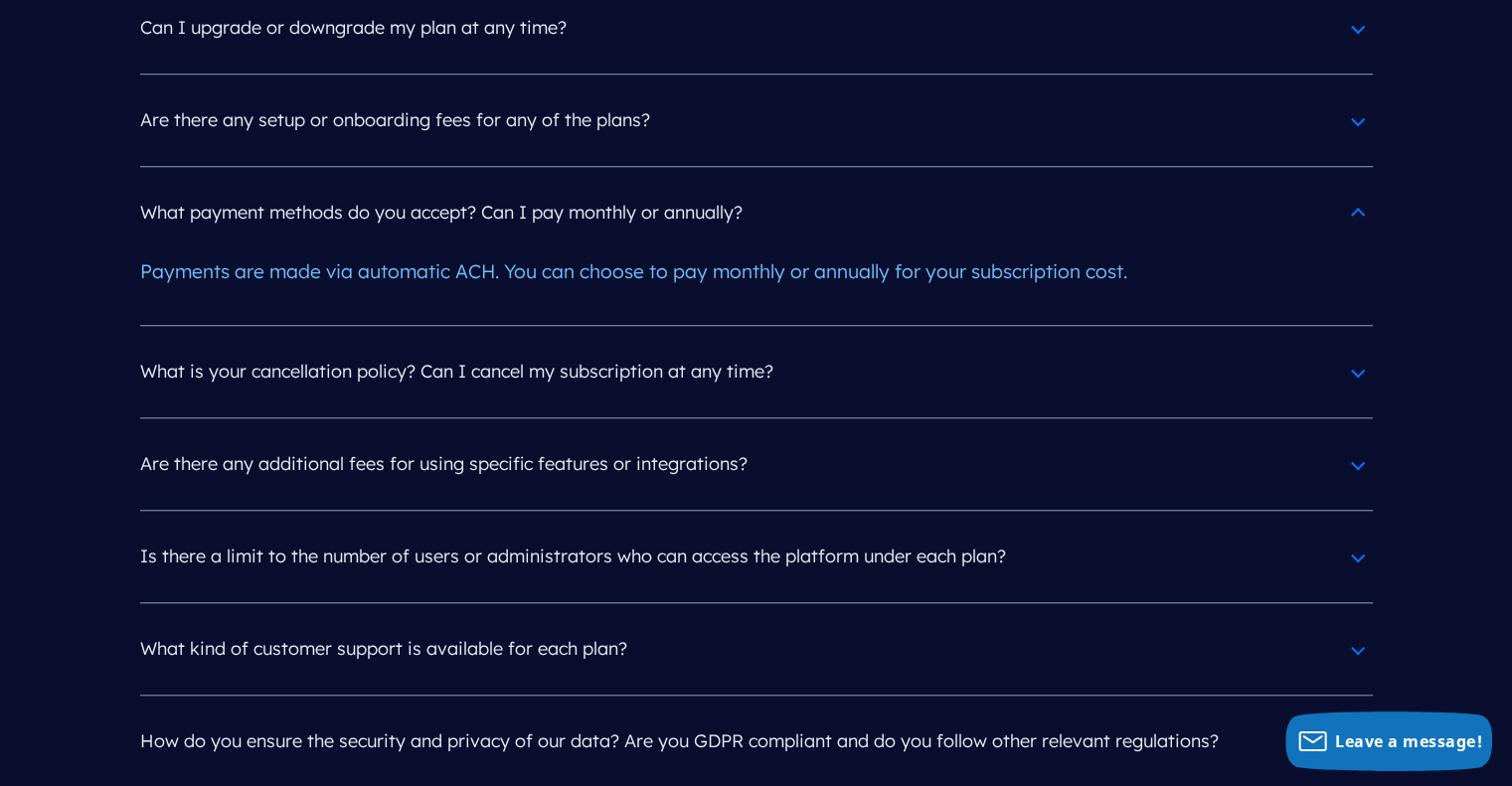 scroll, scrollTop: 9106, scrollLeft: 0, axis: vertical 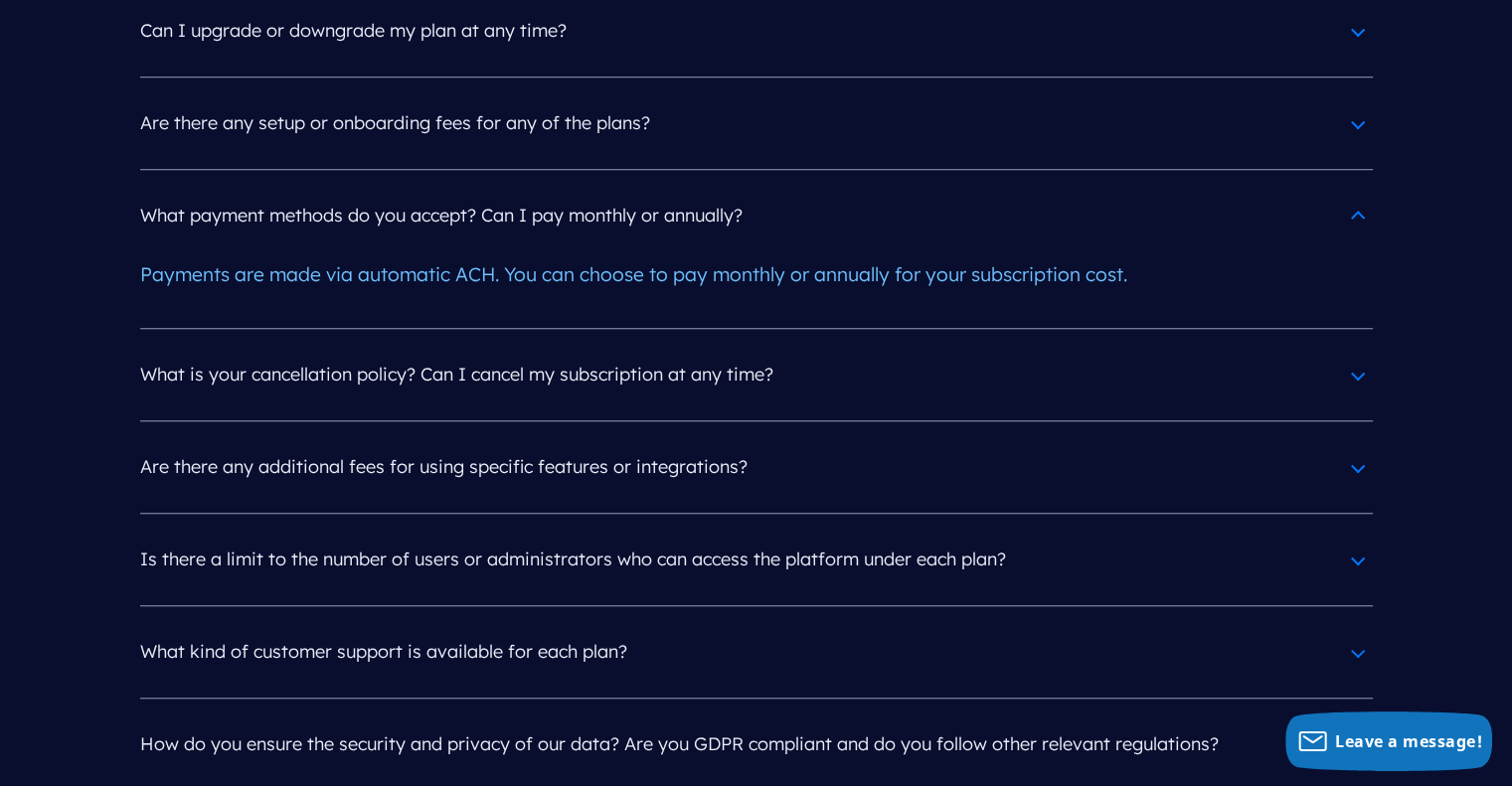 click on "Is there a limit to the number of users or administrators who can access the platform under each plan?" at bounding box center (756, 559) 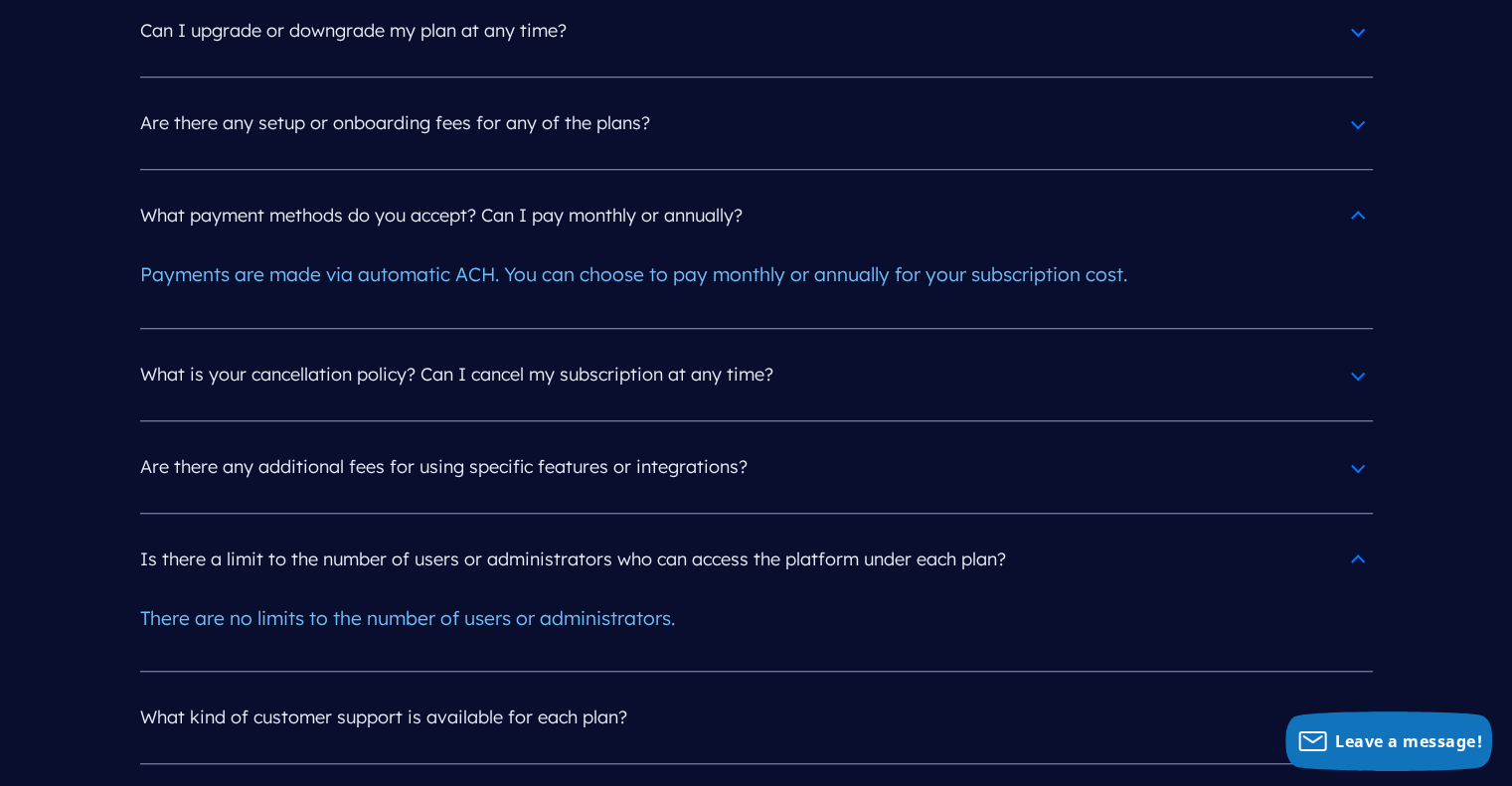 click on "Is there a limit to the number of users or administrators who can access the platform under each plan?" at bounding box center (756, 559) 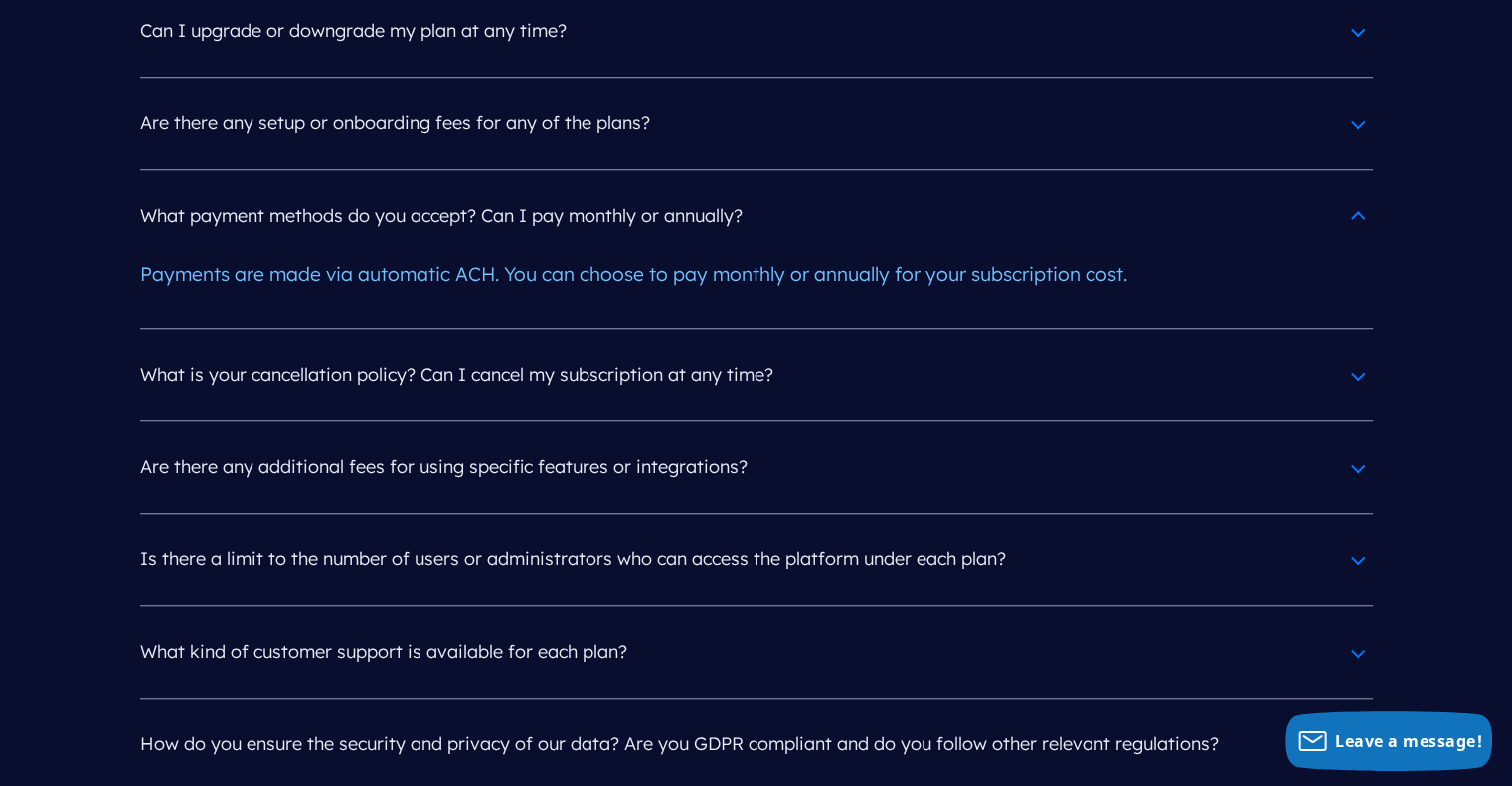click on "Is there a limit to the number of users or administrators who can access the platform under each plan?" at bounding box center [756, 559] 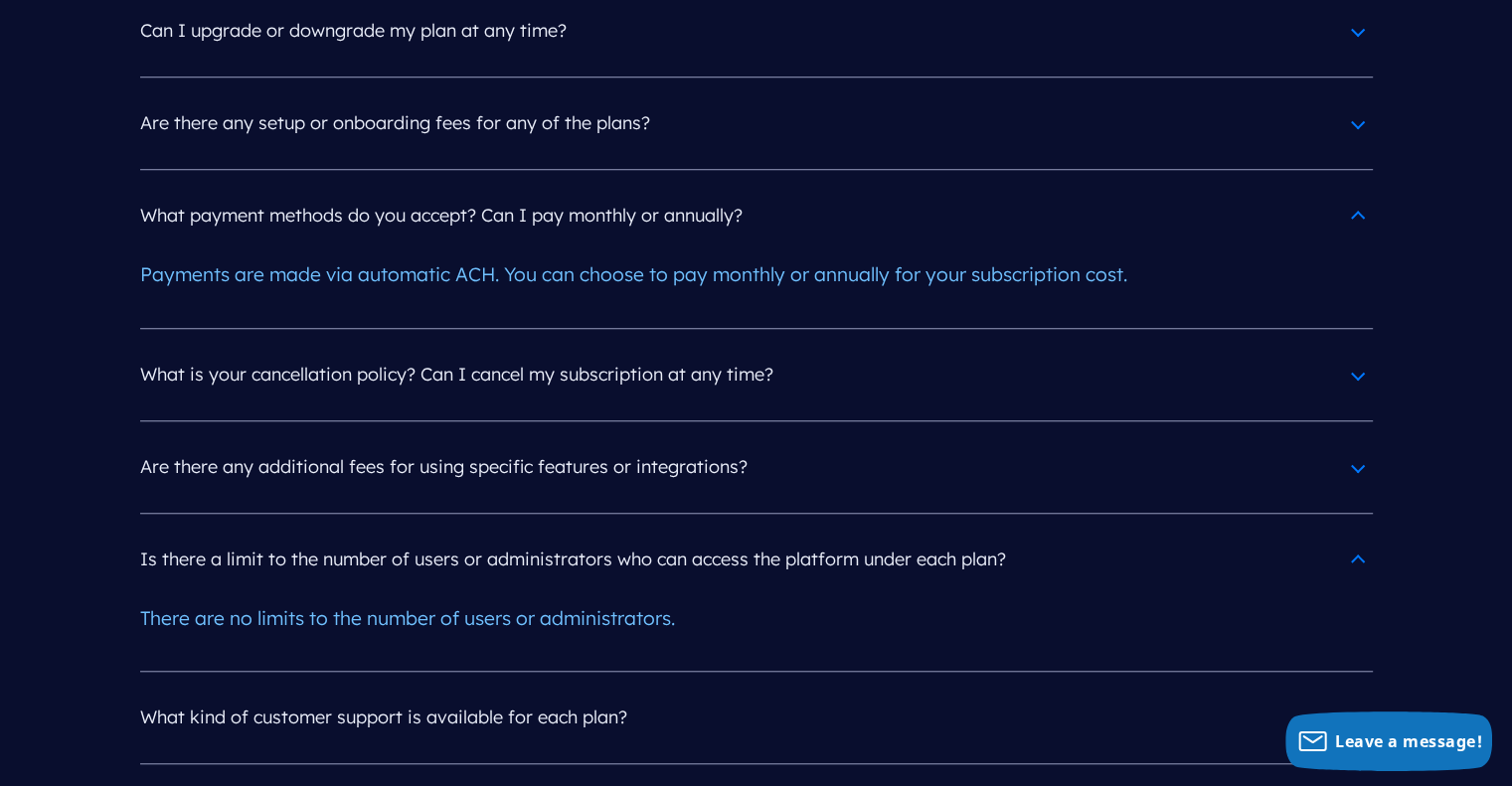 click on "Is there a limit to the number of users or administrators who can access the platform under each plan?" at bounding box center [756, 559] 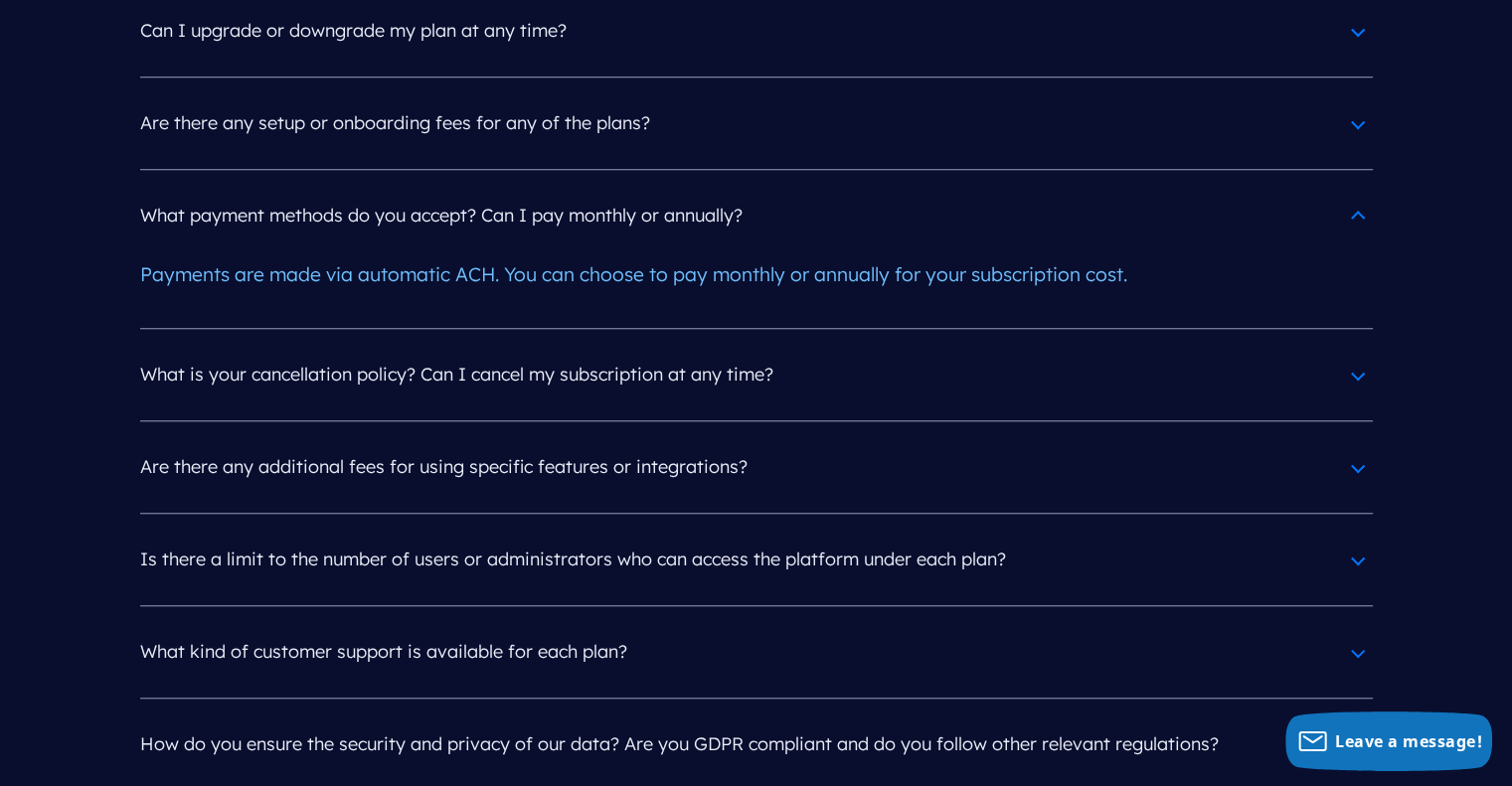 click on "Are there any additional fees for using specific features or integrations?" at bounding box center [756, 467] 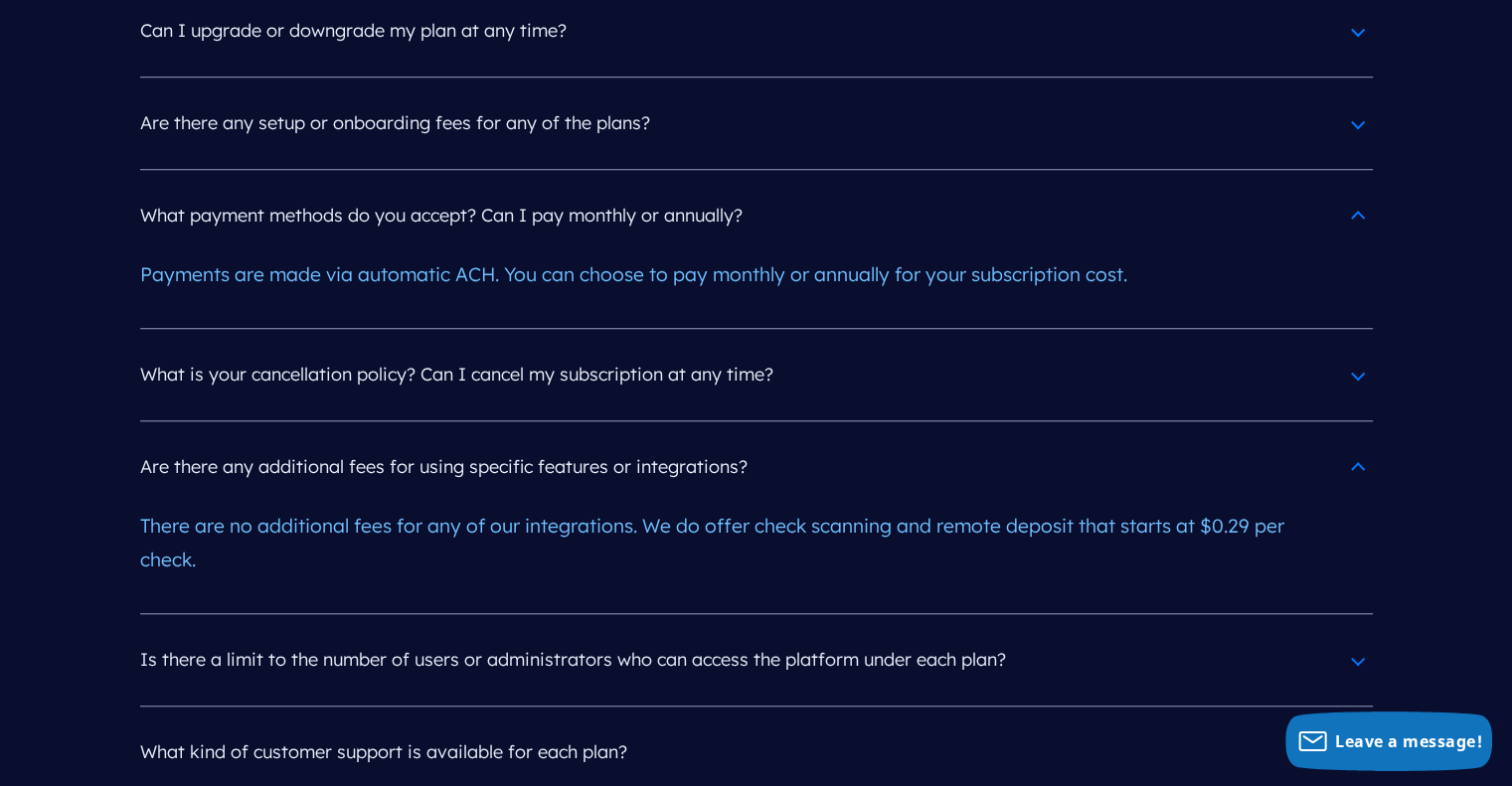 click on "Are there any additional fees for using specific features or integrations?" at bounding box center [756, 467] 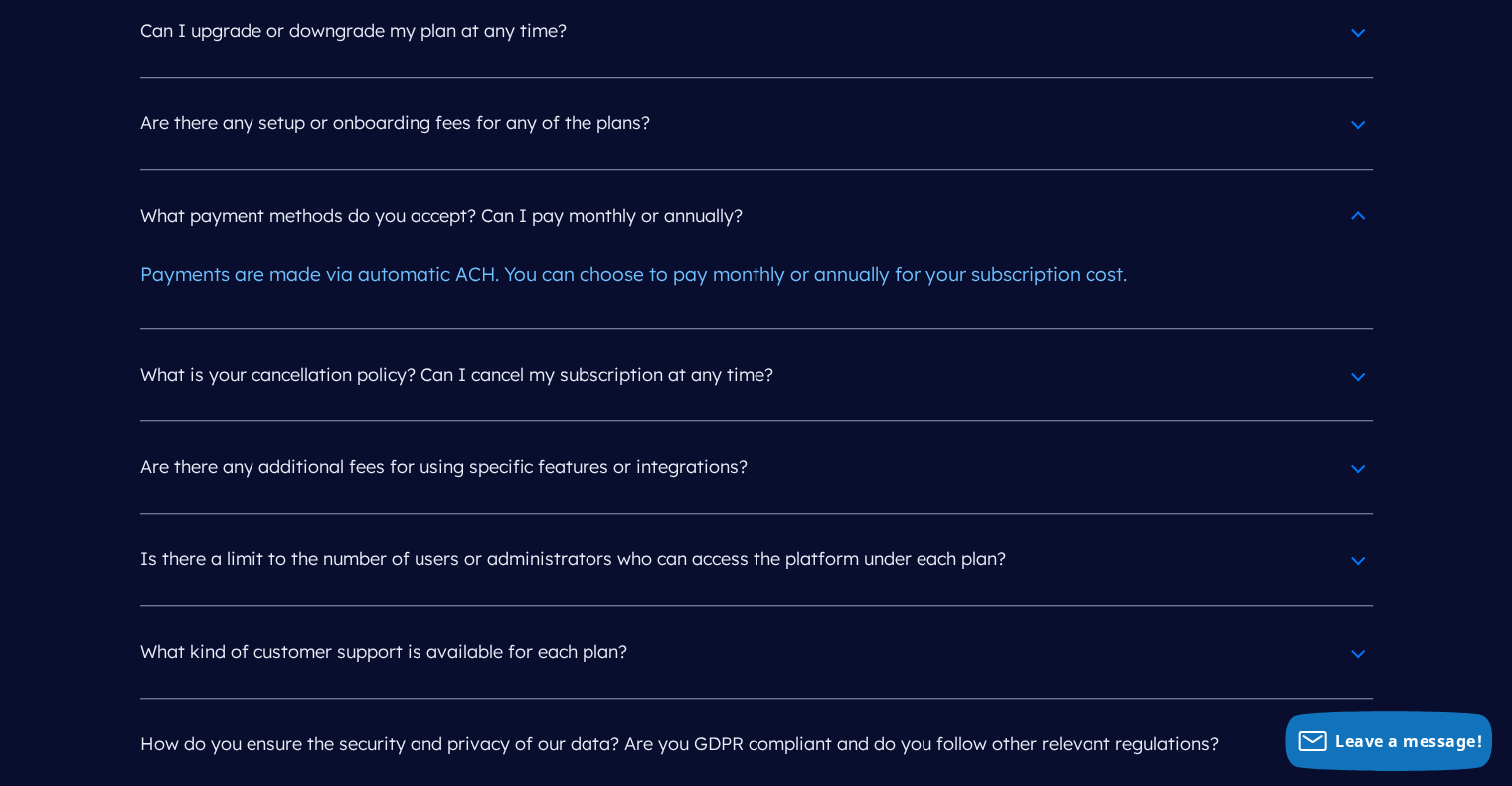 click on "What is your cancellation policy? Can I cancel my subscription at any time?" at bounding box center [756, 375] 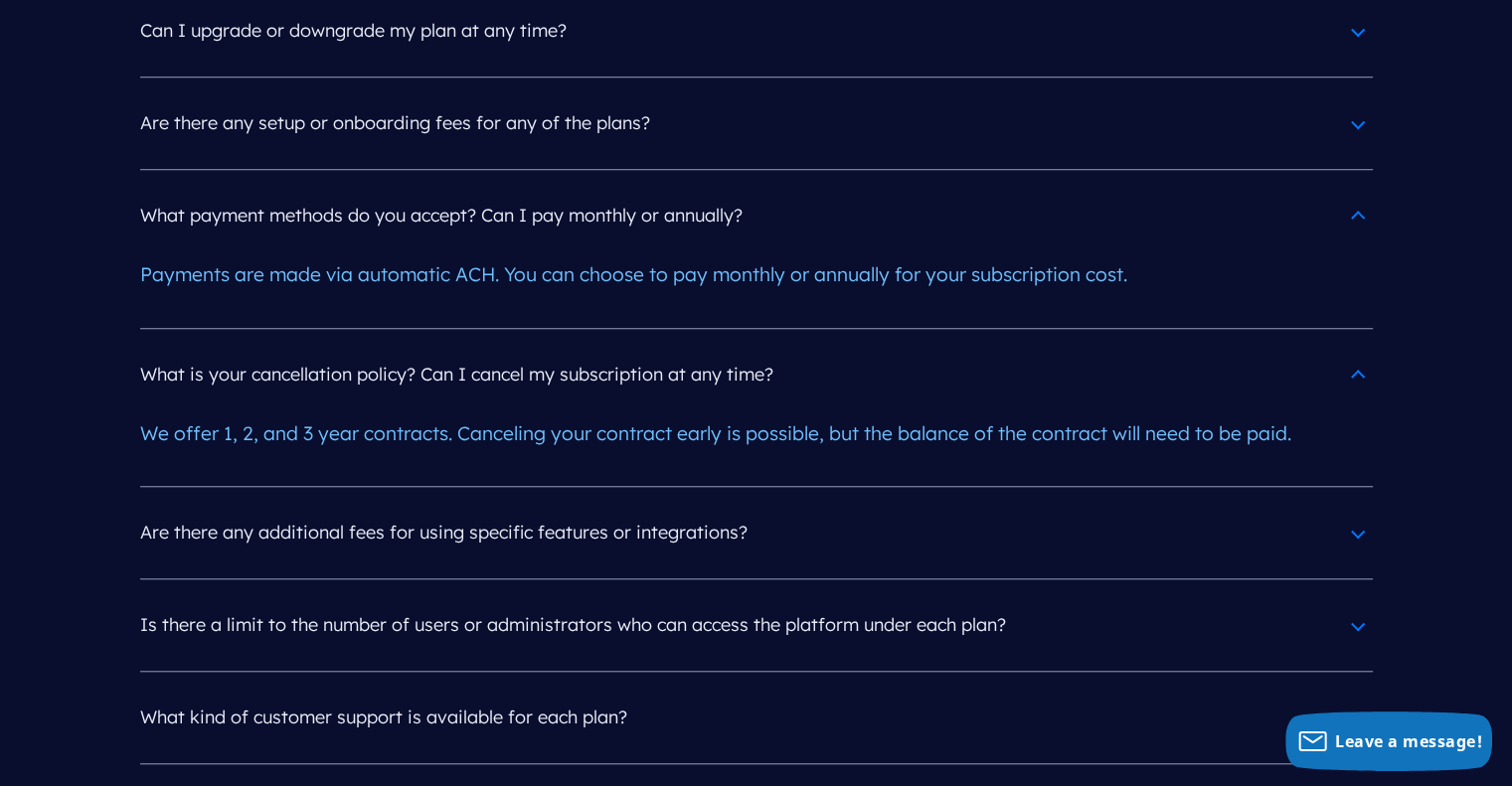 click on "What is your cancellation policy? Can I cancel my subscription at any time?" at bounding box center (756, 375) 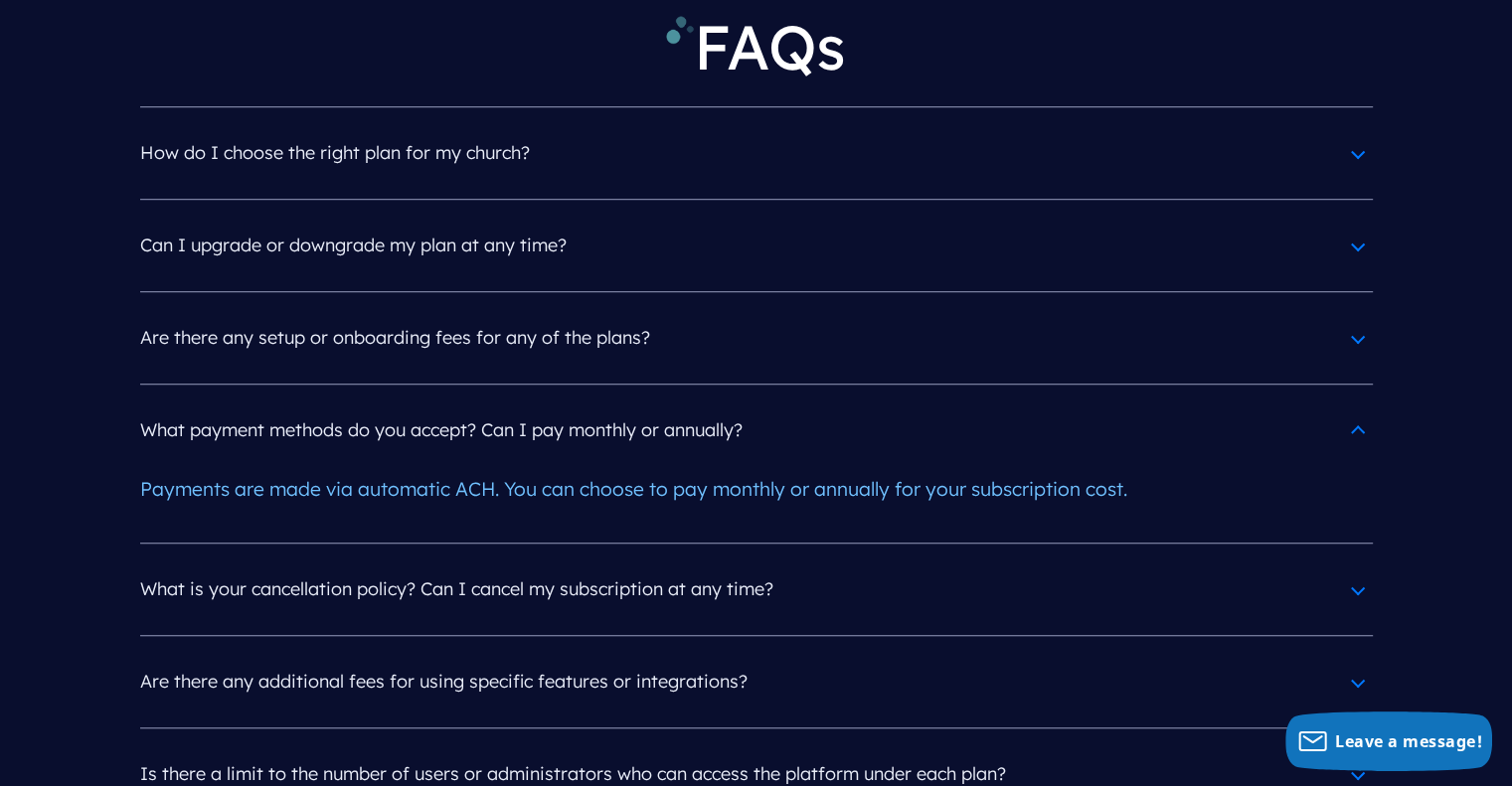scroll, scrollTop: 8899, scrollLeft: 0, axis: vertical 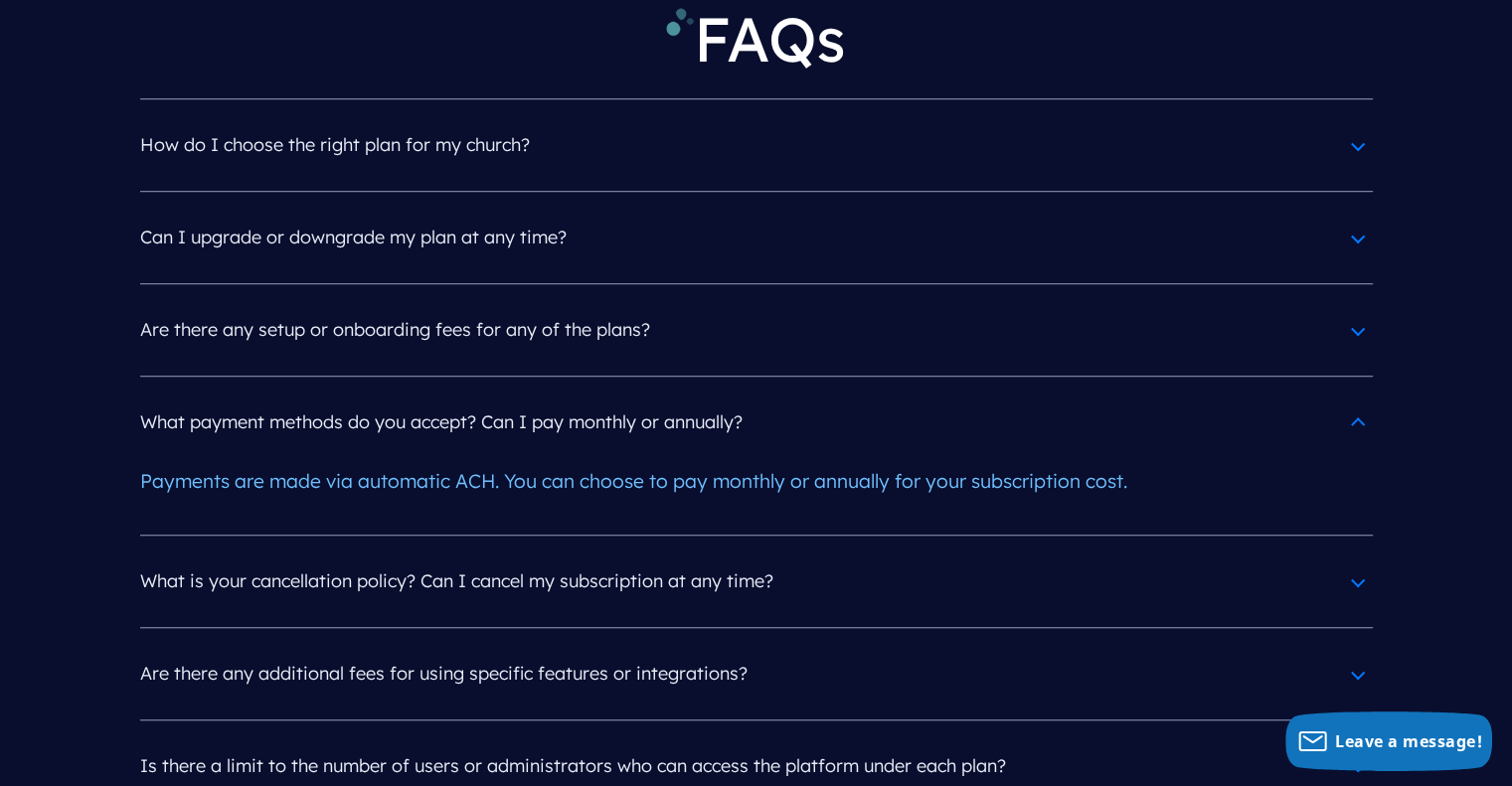 click on "How do I choose the right plan for my church?" at bounding box center (756, 145) 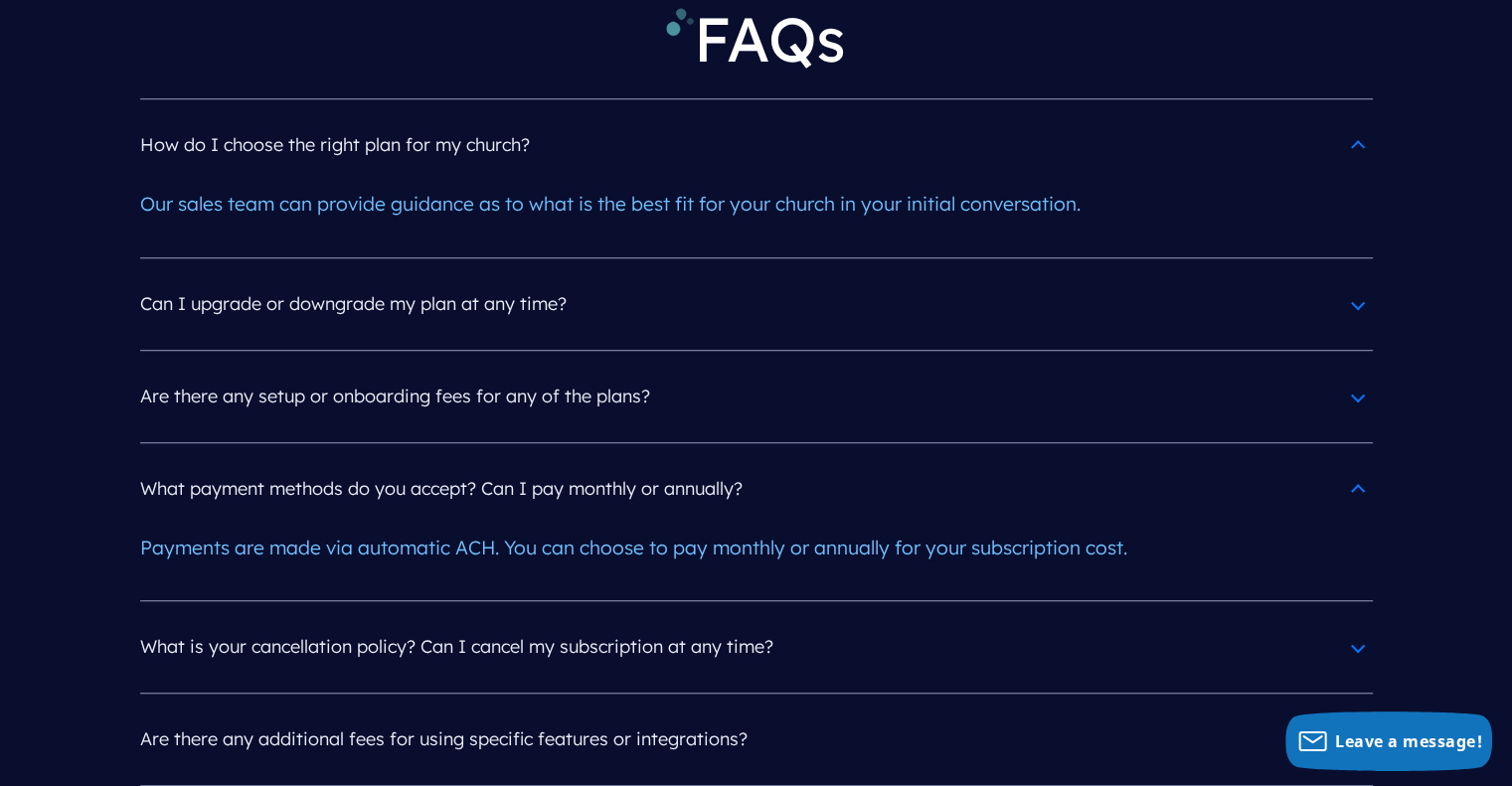 click on "How do I choose the right plan for my church?" at bounding box center [756, 145] 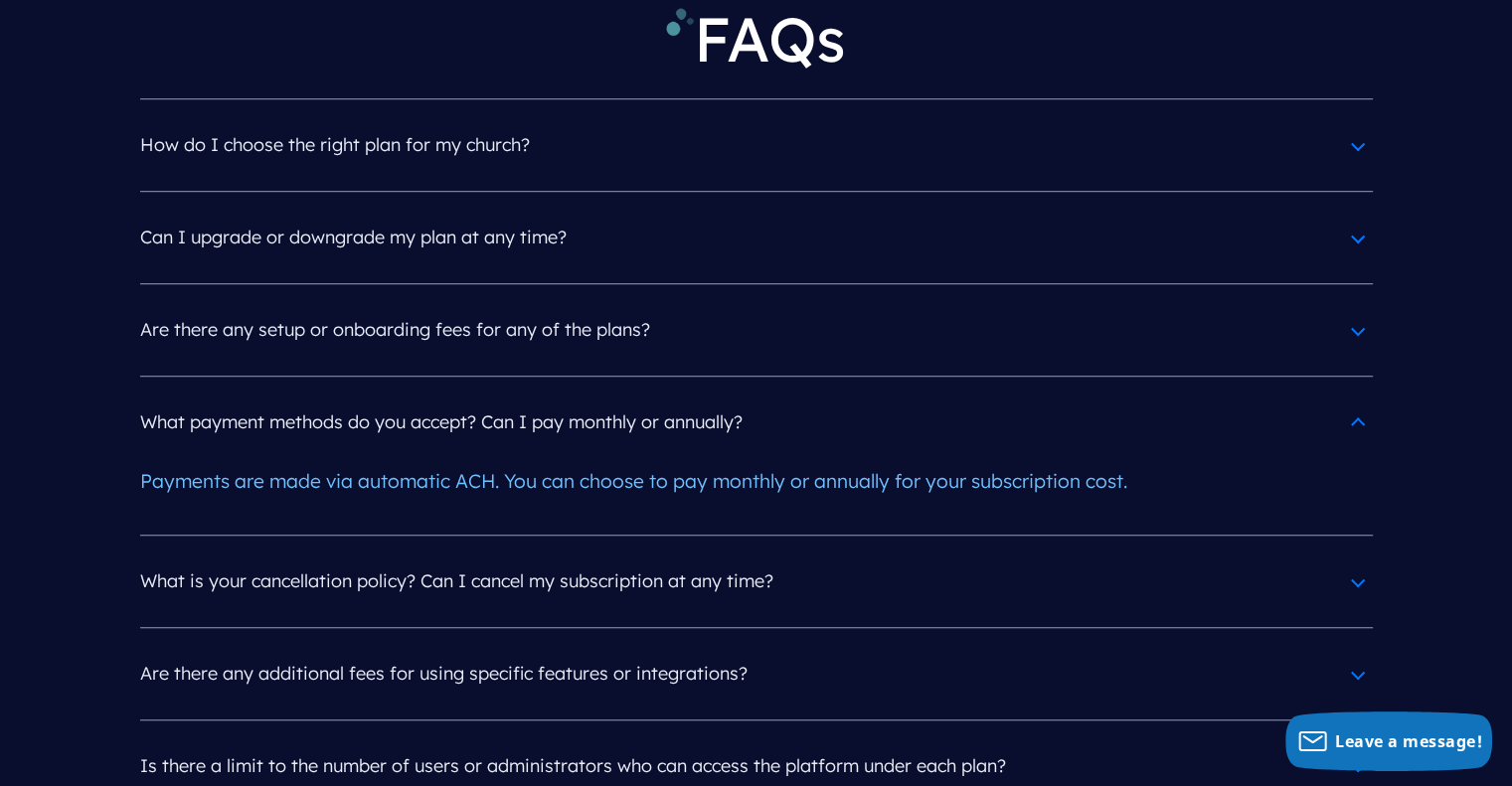 click on "Can I upgrade or downgrade my plan at any time?" at bounding box center [756, 237] 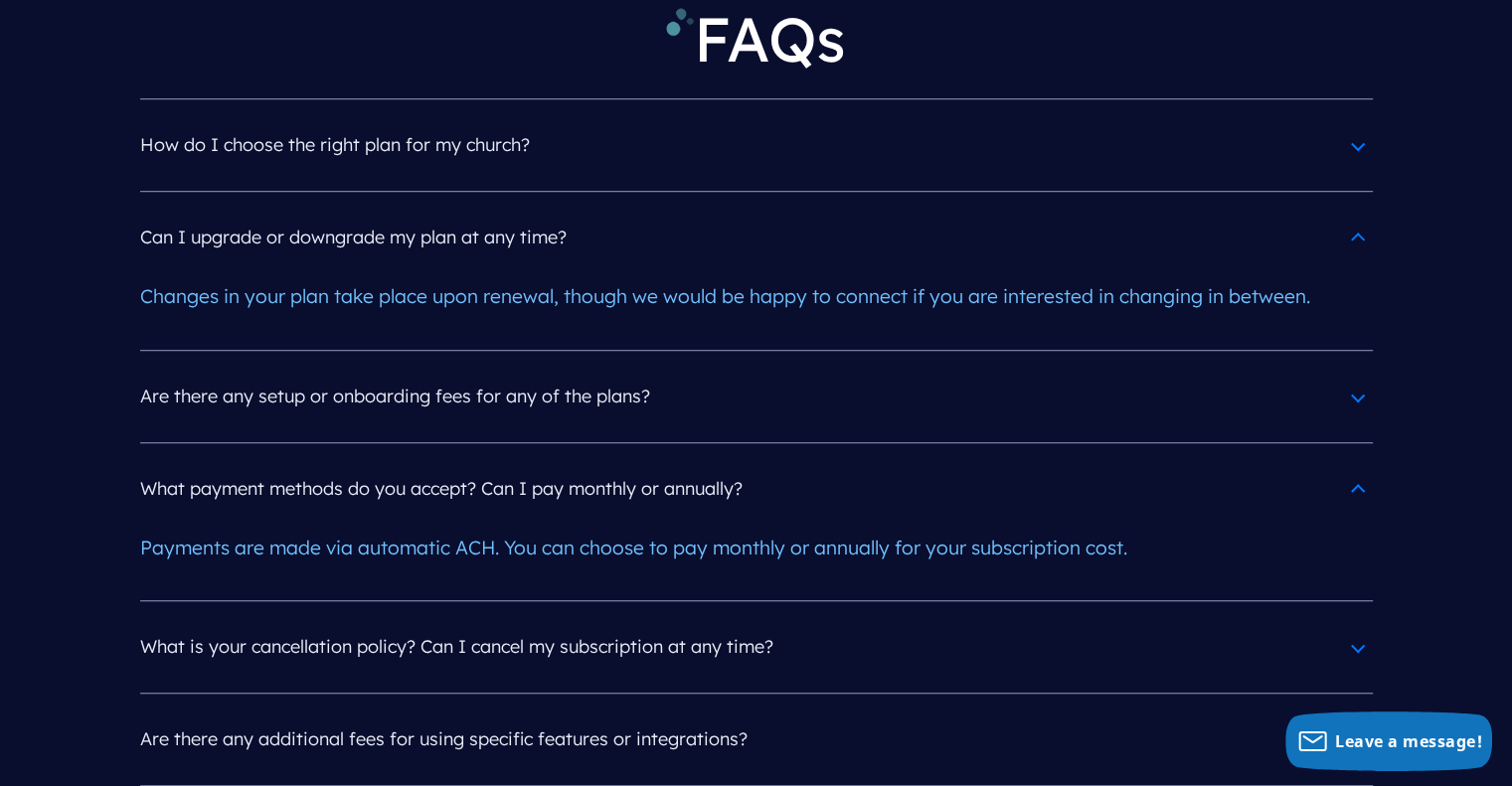 click on "Can I upgrade or downgrade my plan at any time?" at bounding box center (756, 237) 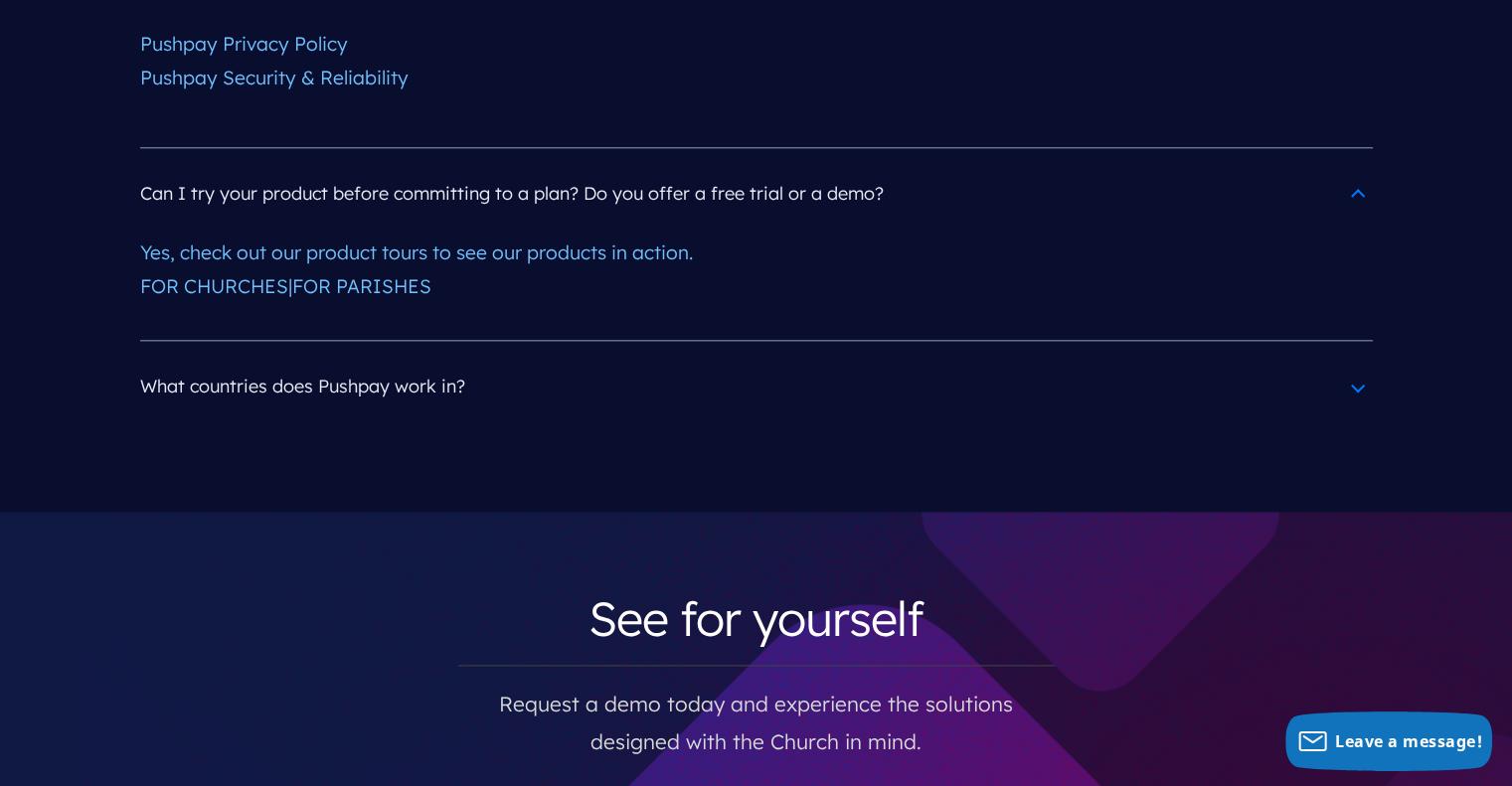 scroll, scrollTop: 9881, scrollLeft: 0, axis: vertical 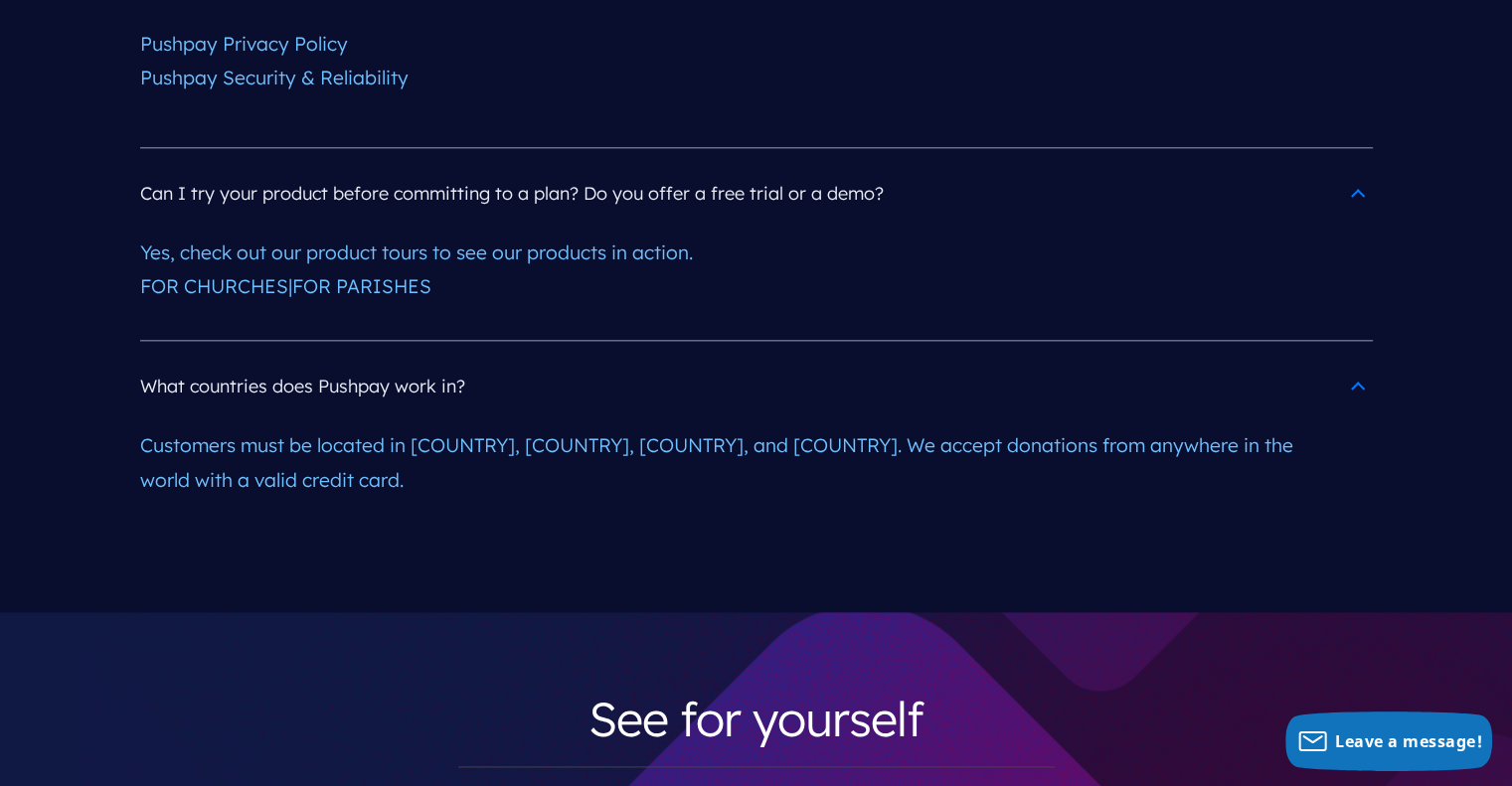 click on "FAQs
How do I choose the right plan for my church?
Our sales team can provide guidance as to what is the best fit for your church in your initial conversation.
Can I upgrade or downgrade my plan at any time?
Changes in your plan take place upon renewal, though we would be happy to connect if you are interested in changing in between.
Are there any setup or onboarding fees for any of the plans?
There are no setup fees required for our plans, though we do offer a few options to pay for extra coaching. A sales team member can walk you through the specifics.
What payment methods do you accept? Can I pay monthly or annually?" at bounding box center (756, -241) 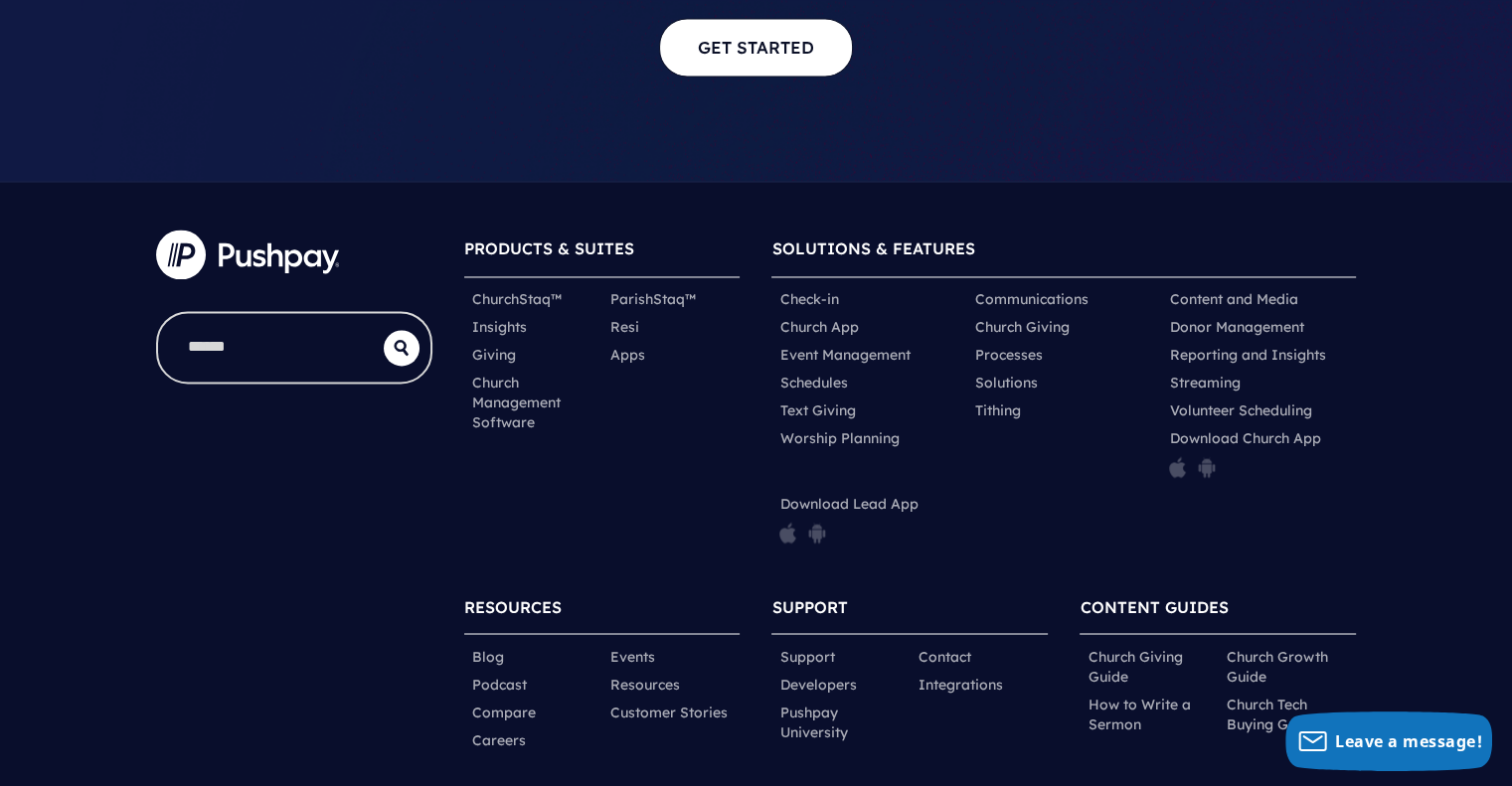 scroll, scrollTop: 10818, scrollLeft: 0, axis: vertical 